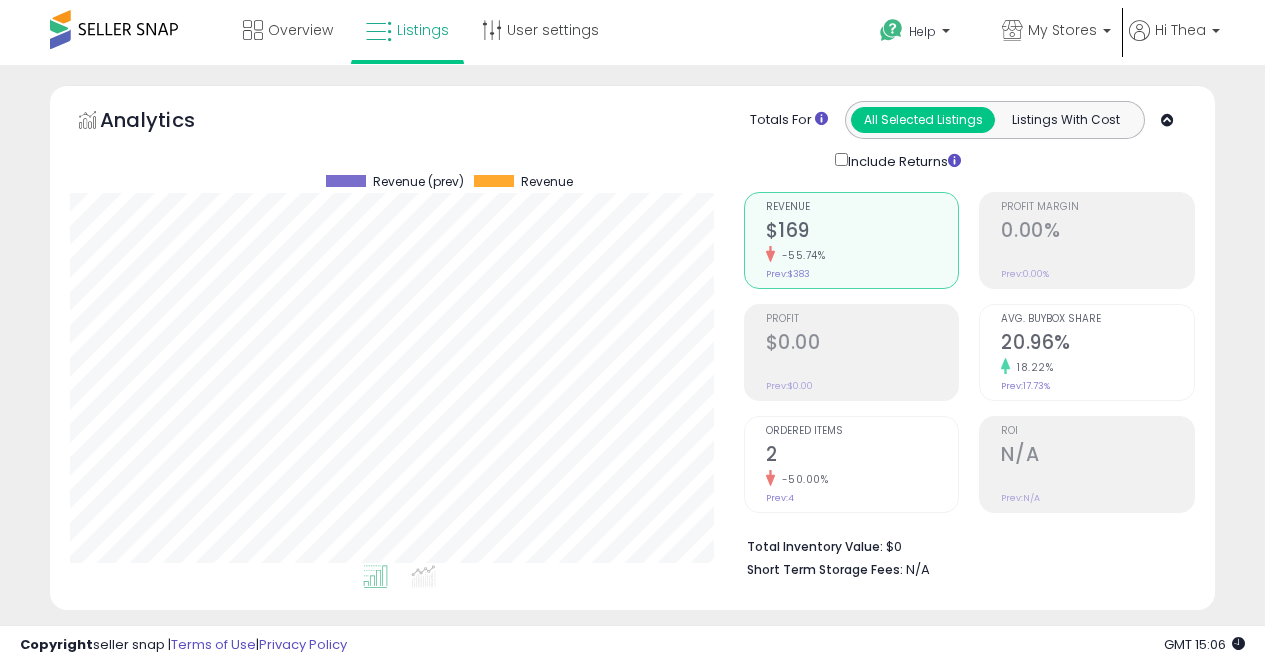 select on "**" 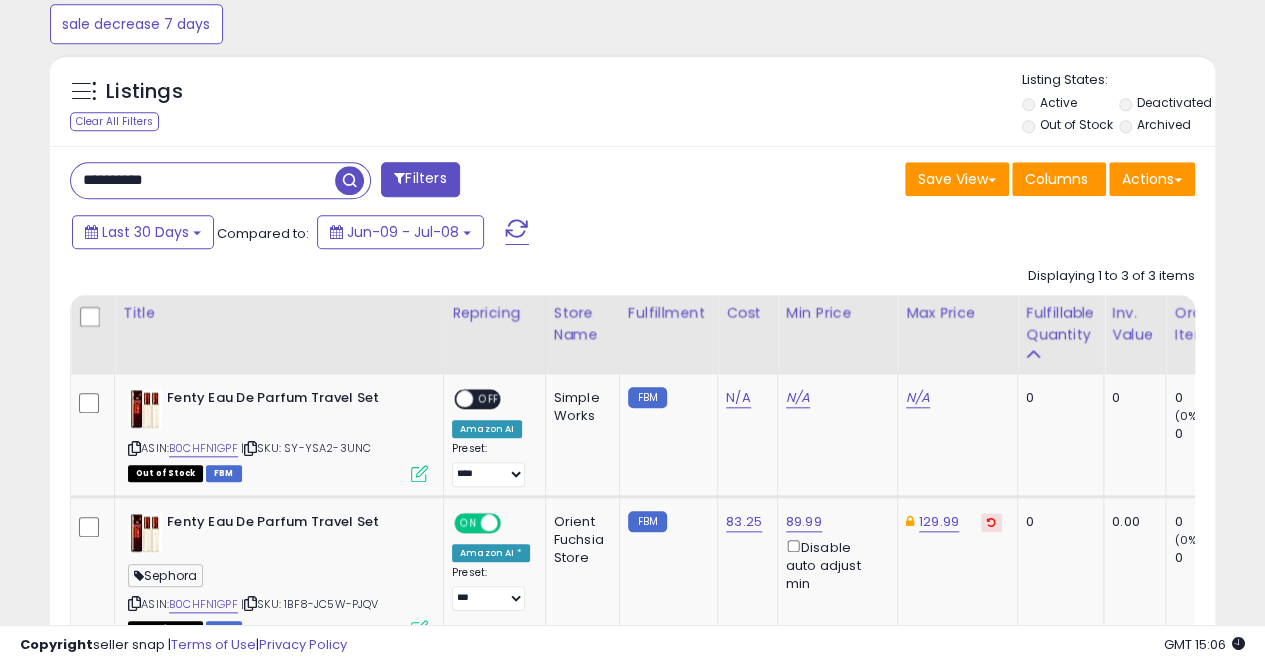 scroll, scrollTop: 999590, scrollLeft: 999326, axis: both 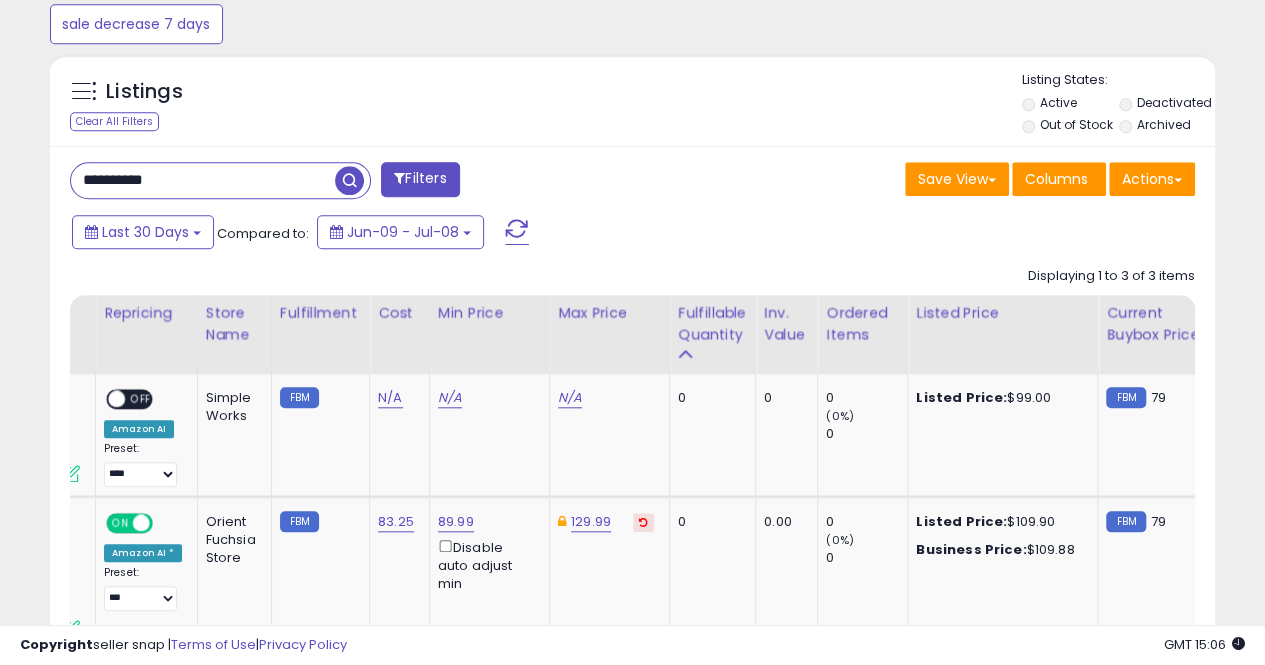 click on "**********" at bounding box center [203, 180] 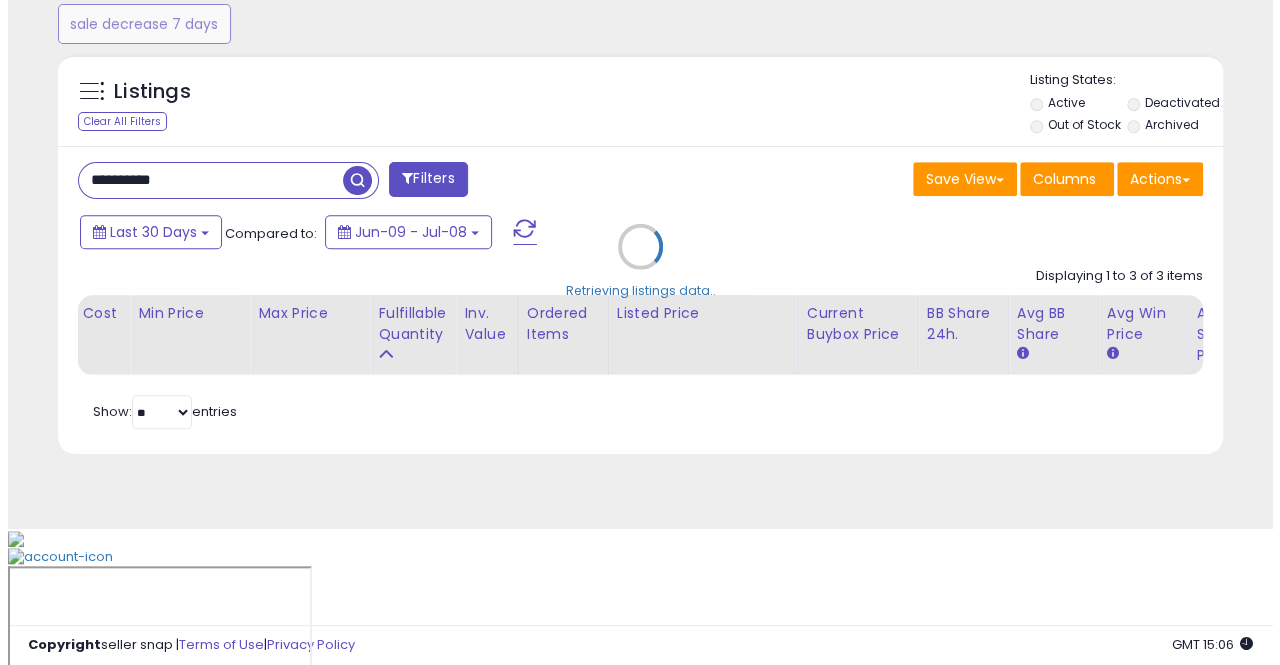 scroll, scrollTop: 653, scrollLeft: 0, axis: vertical 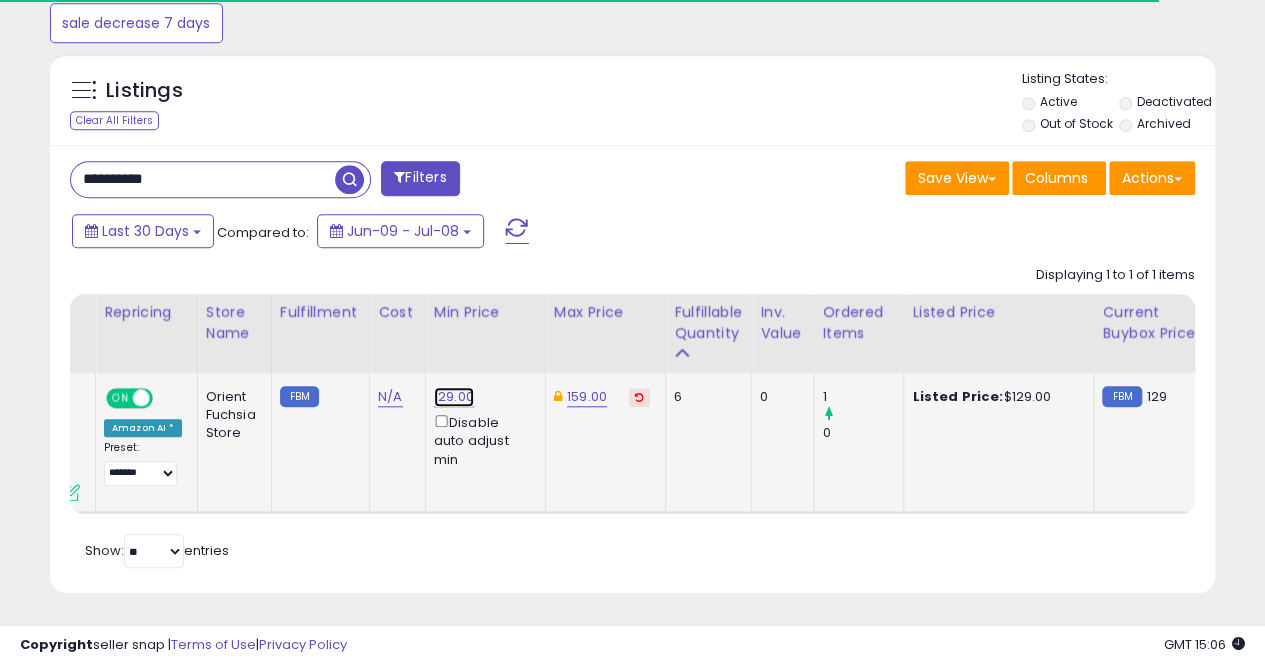 click on "129.00" at bounding box center (454, 397) 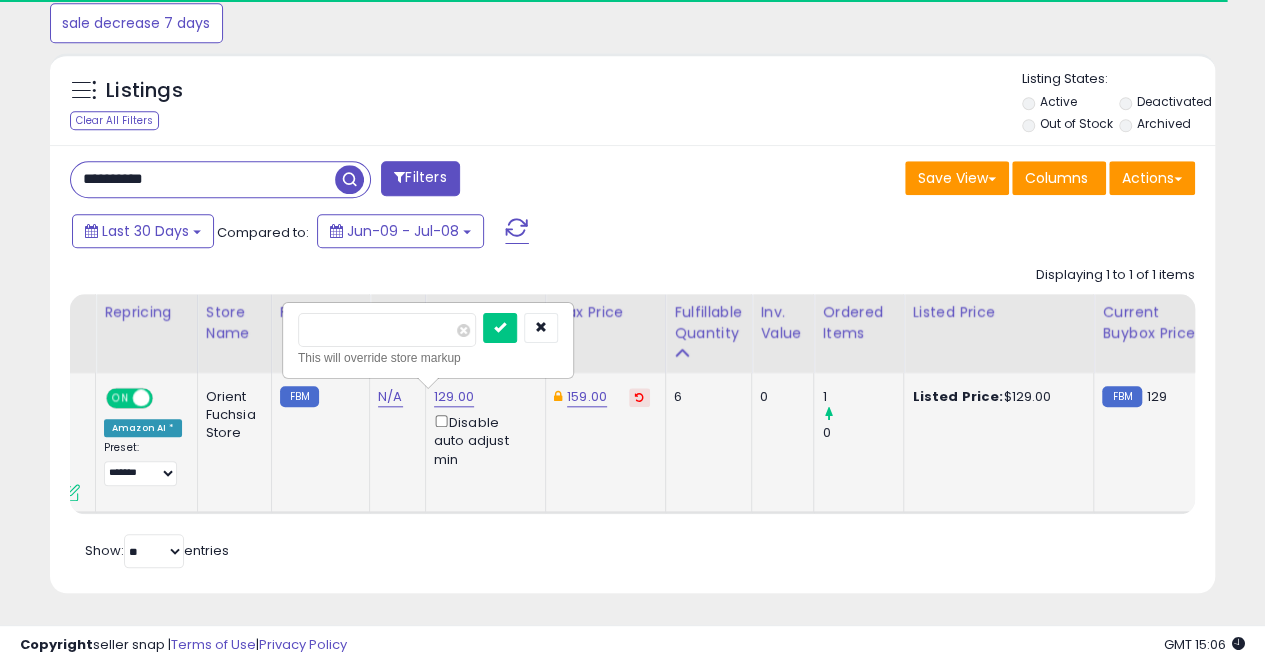 type on "***" 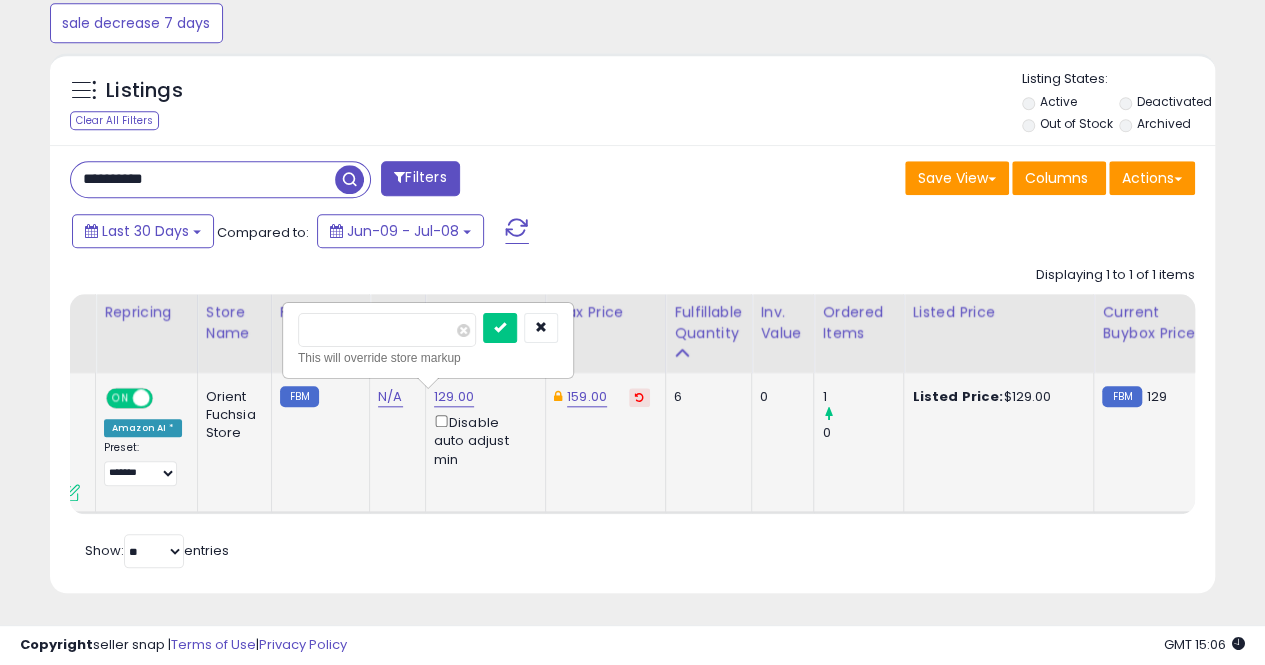 click at bounding box center (500, 328) 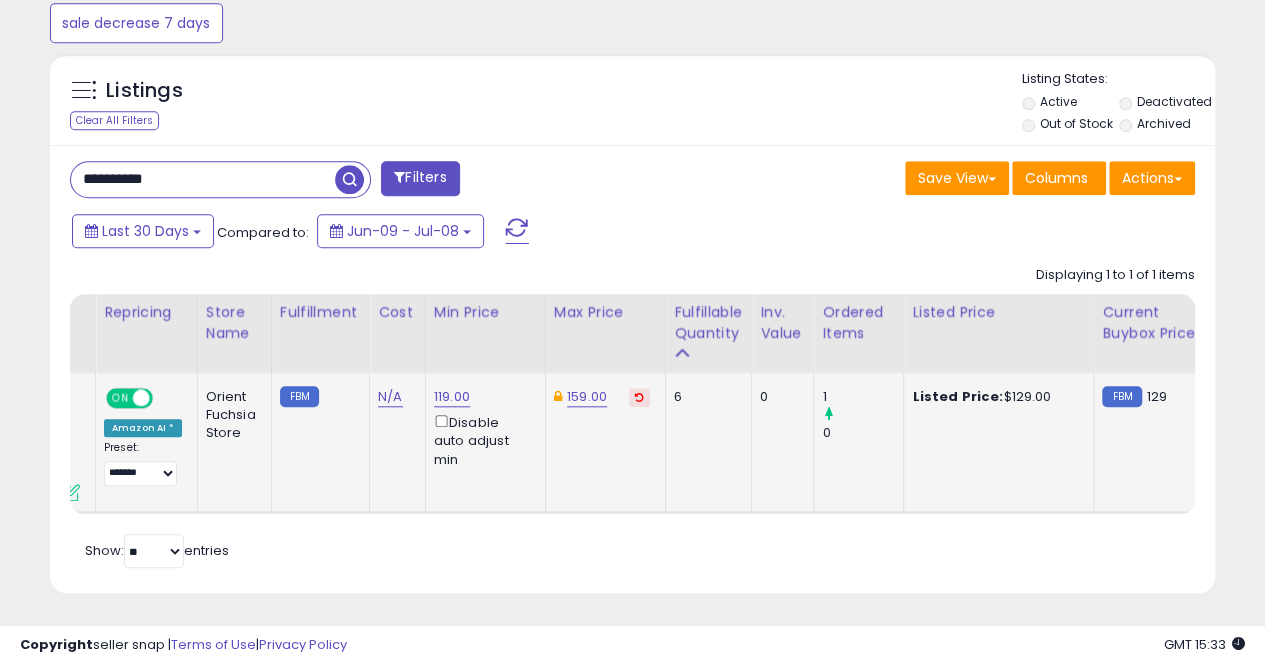 click on "**********" at bounding box center (203, 179) 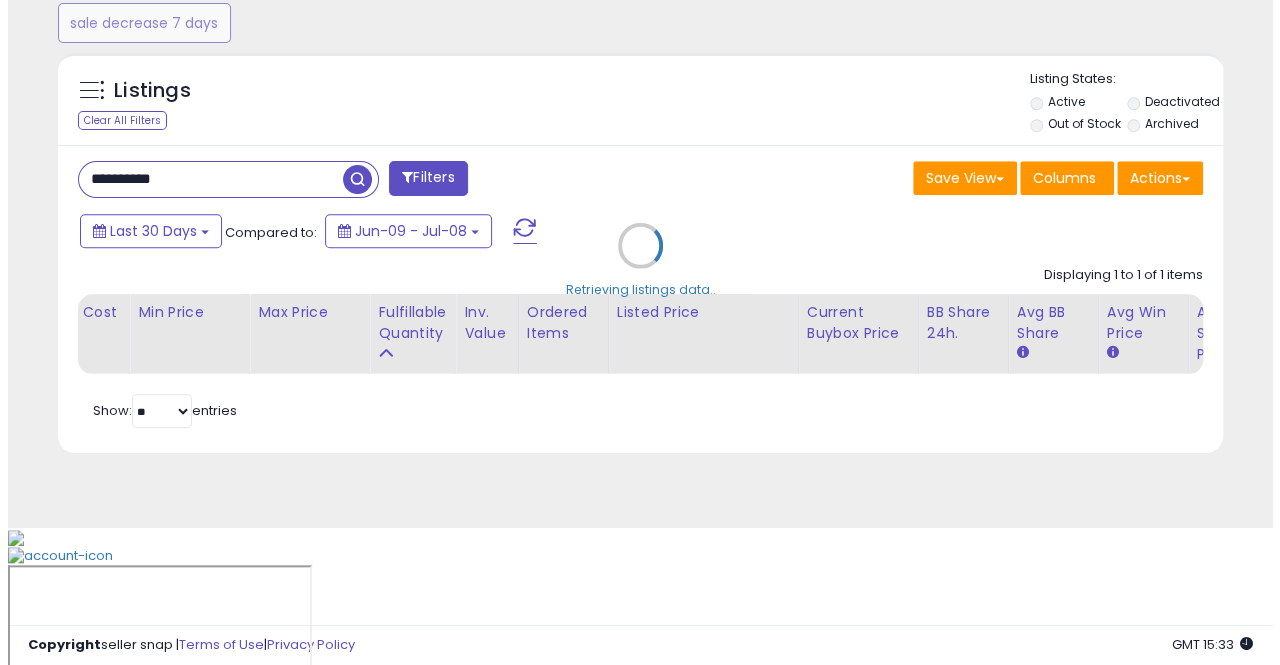 scroll, scrollTop: 653, scrollLeft: 0, axis: vertical 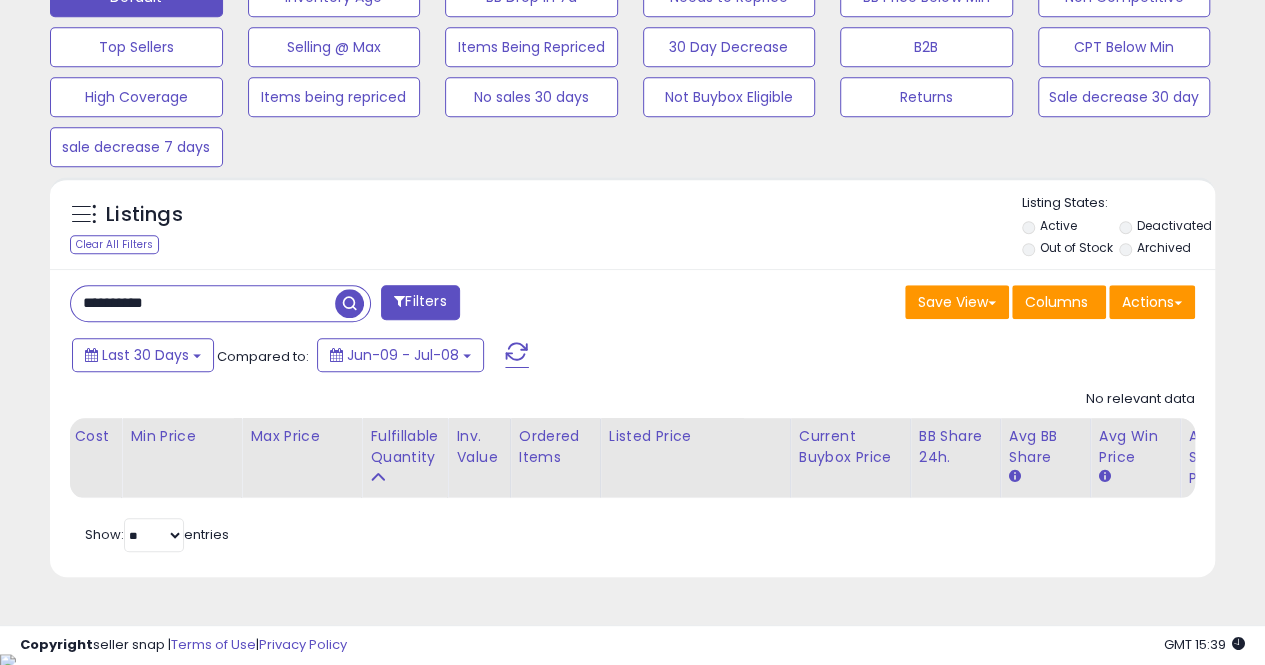 click on "**********" at bounding box center (203, 303) 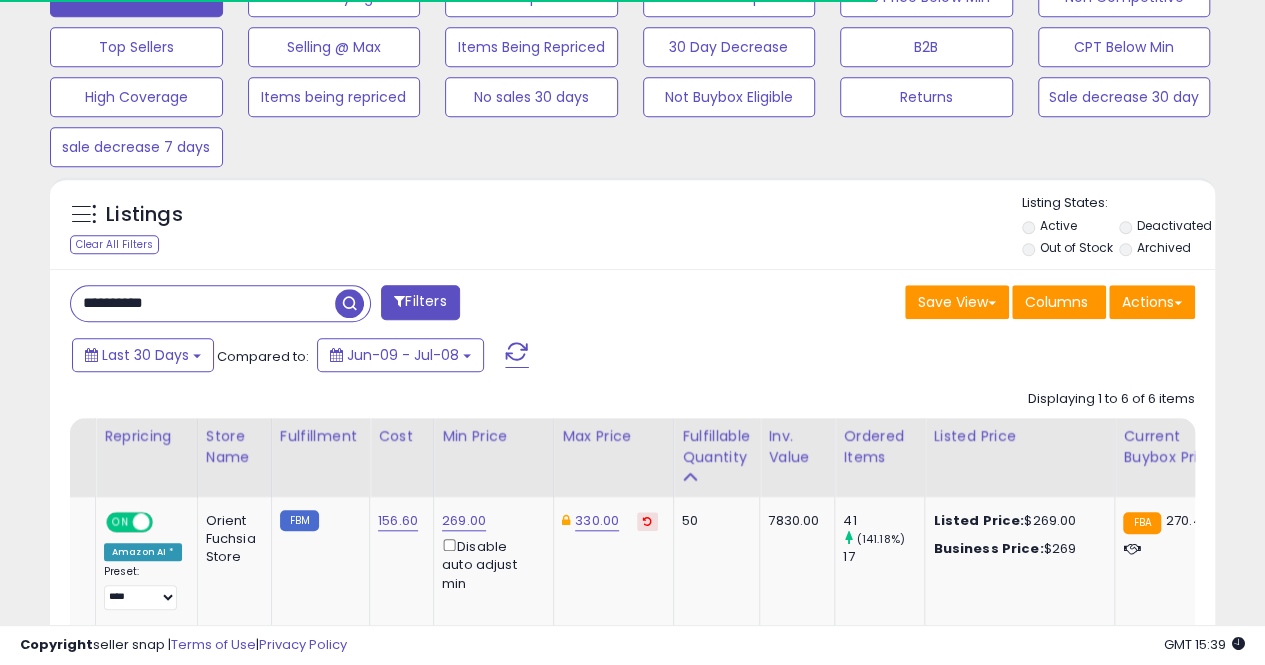 scroll, scrollTop: 410, scrollLeft: 674, axis: both 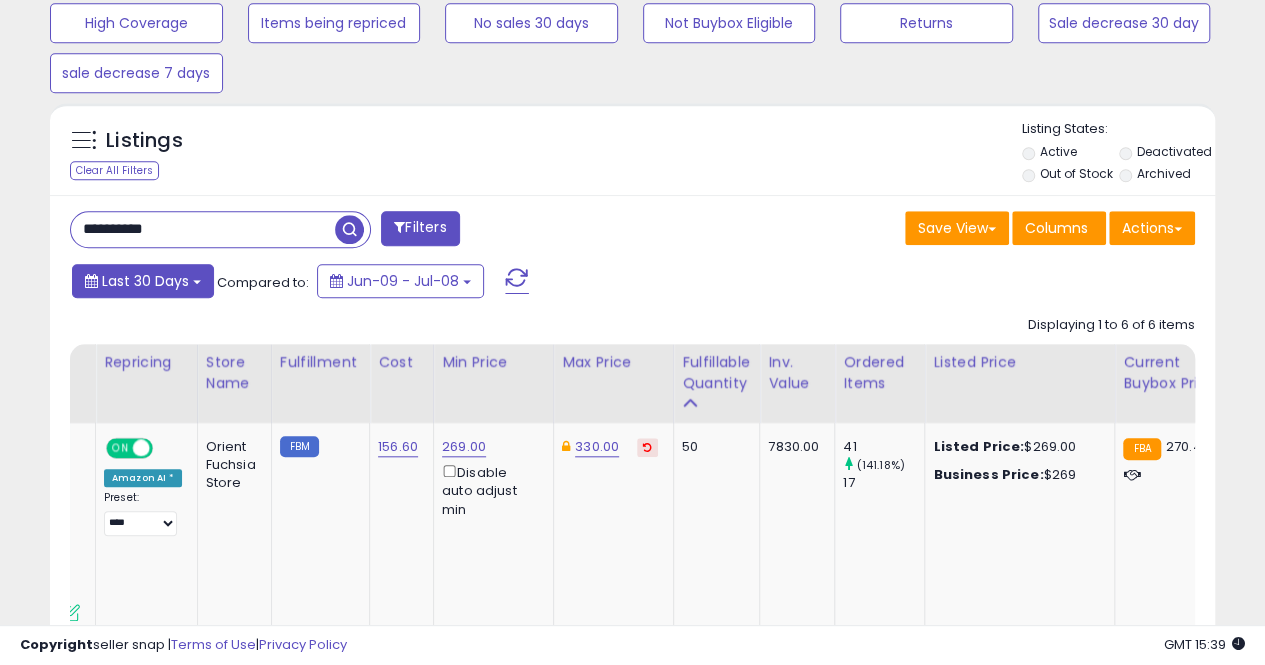 click on "Last 30 Days" at bounding box center [145, 281] 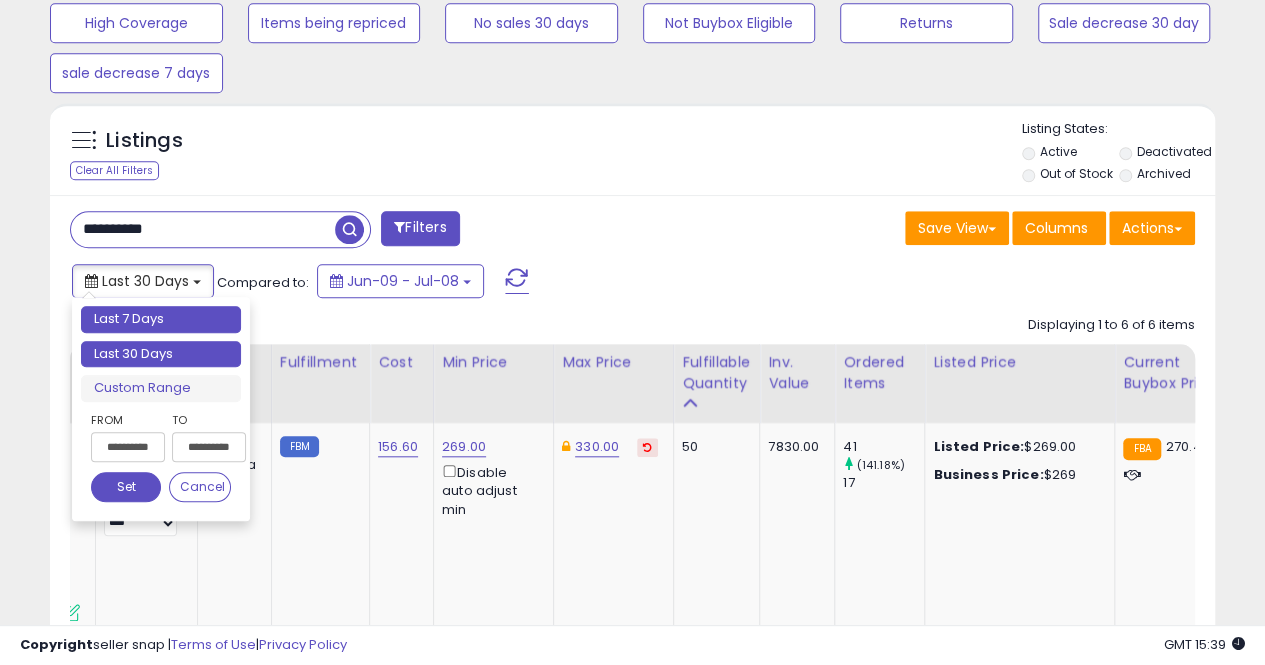 type on "**********" 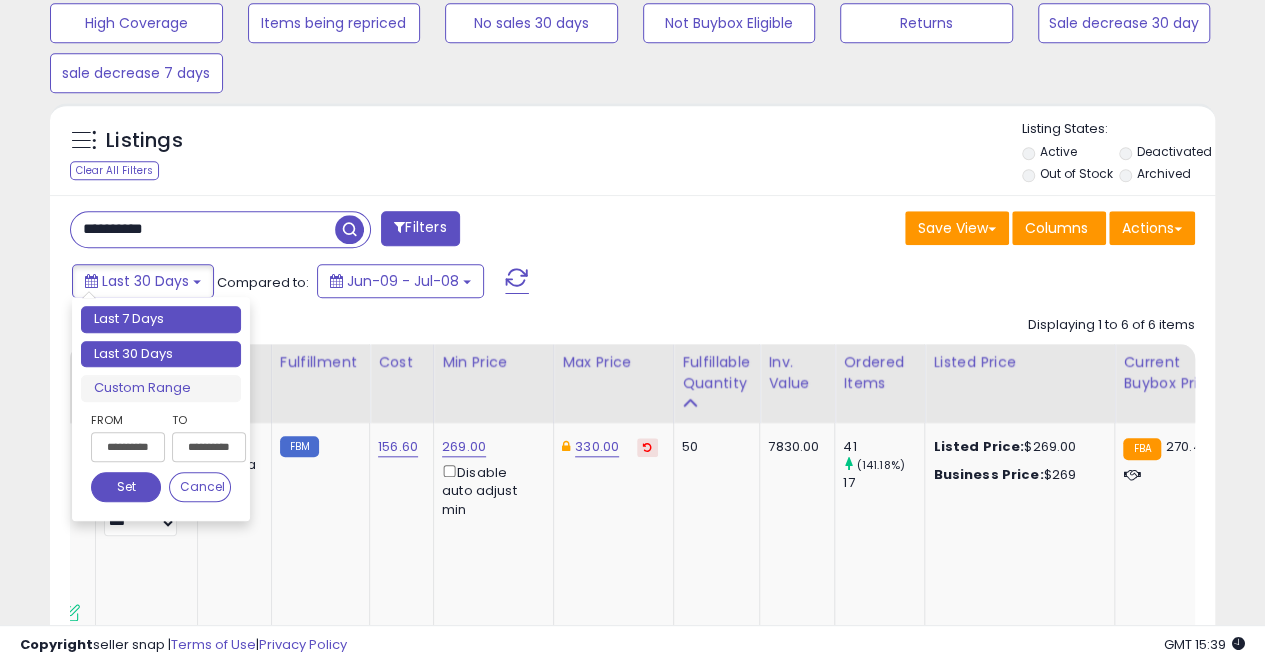click on "Last 7 Days" at bounding box center [161, 319] 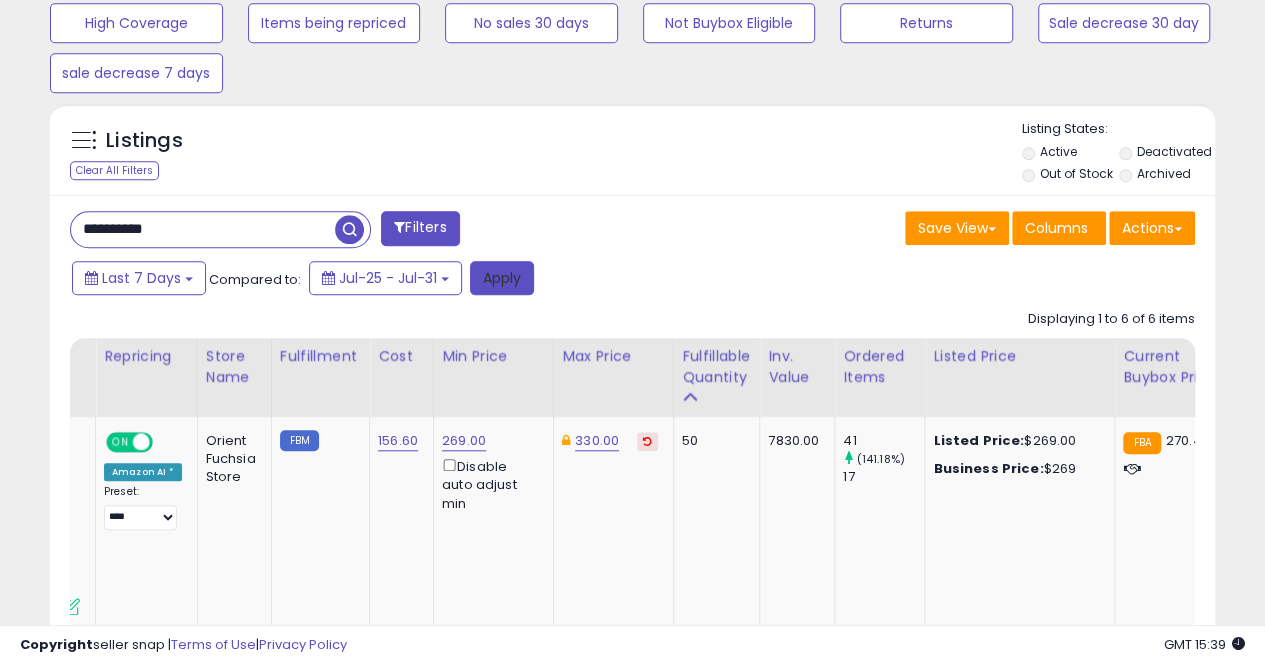click on "Apply" at bounding box center (502, 278) 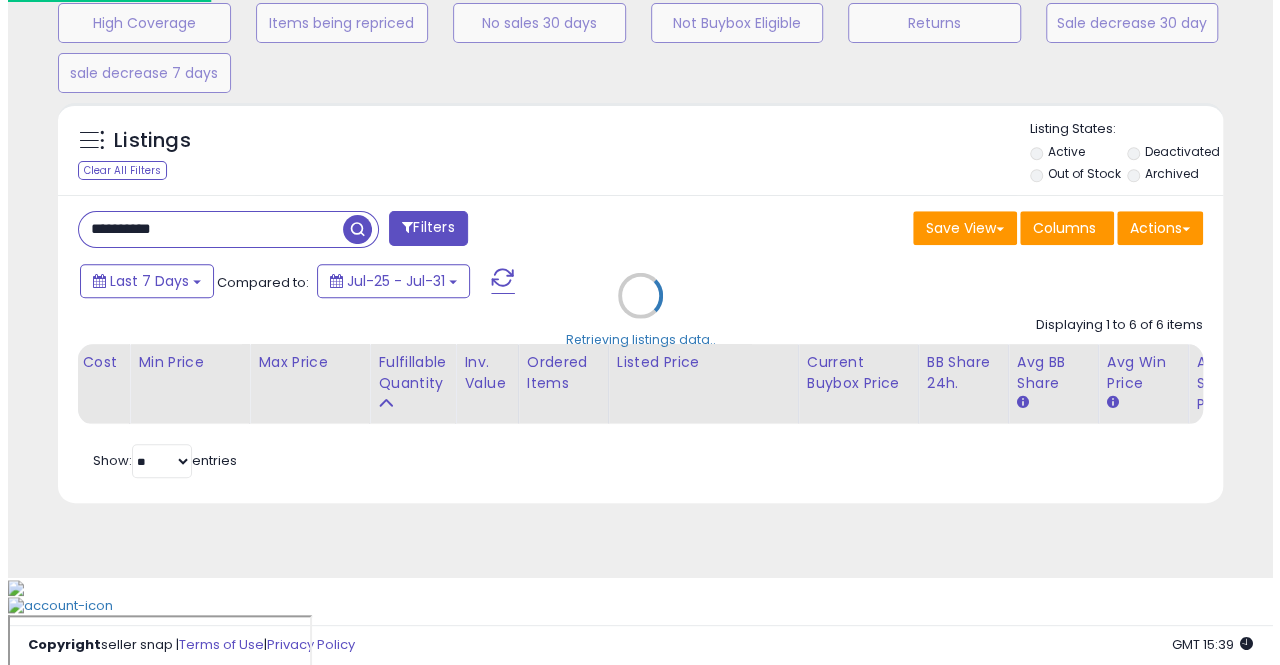scroll, scrollTop: 653, scrollLeft: 0, axis: vertical 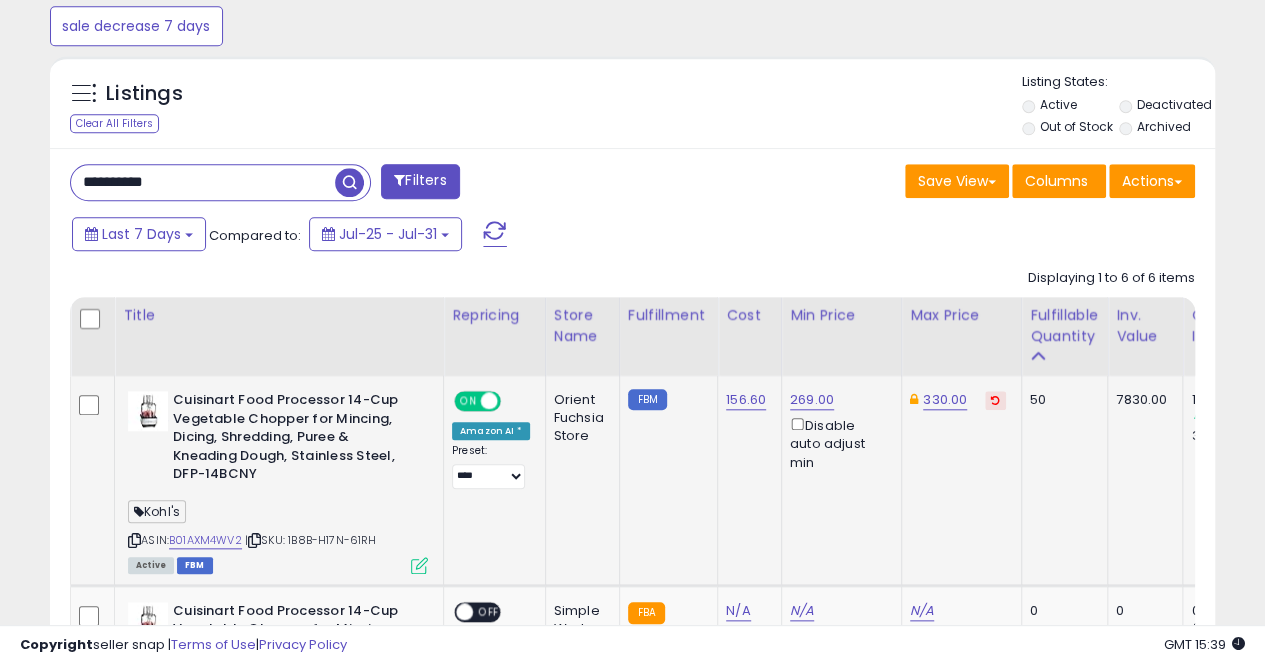 click at bounding box center [134, 540] 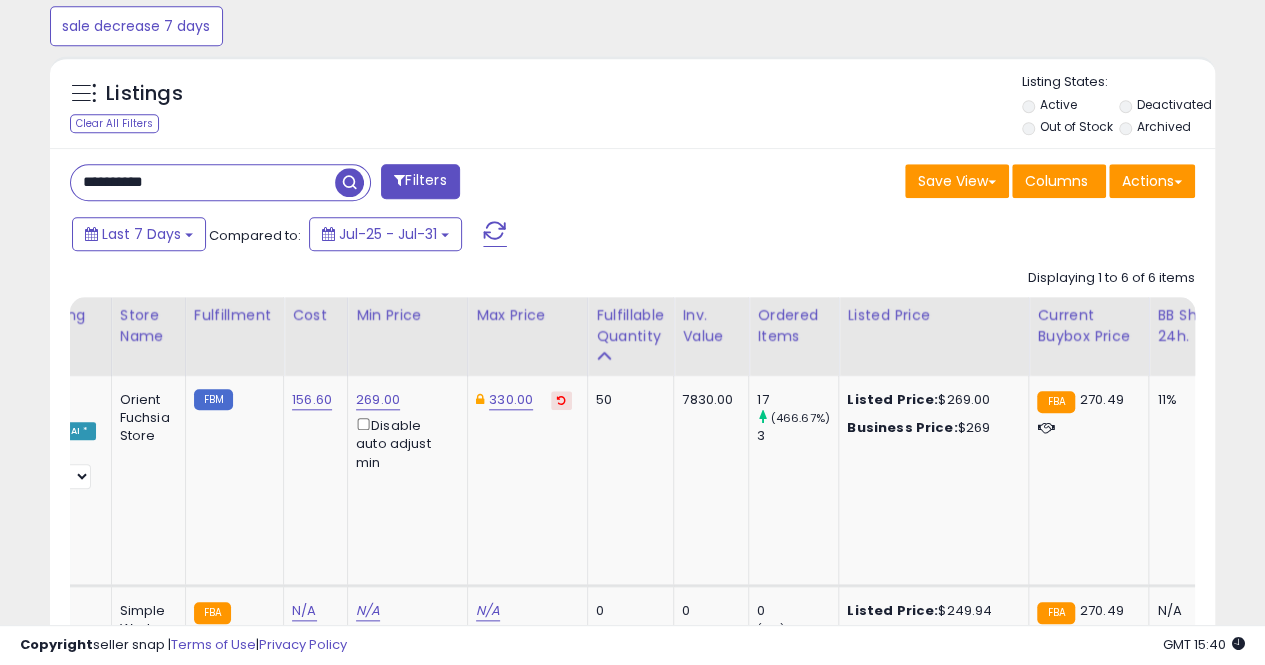 click on "**********" at bounding box center (203, 182) 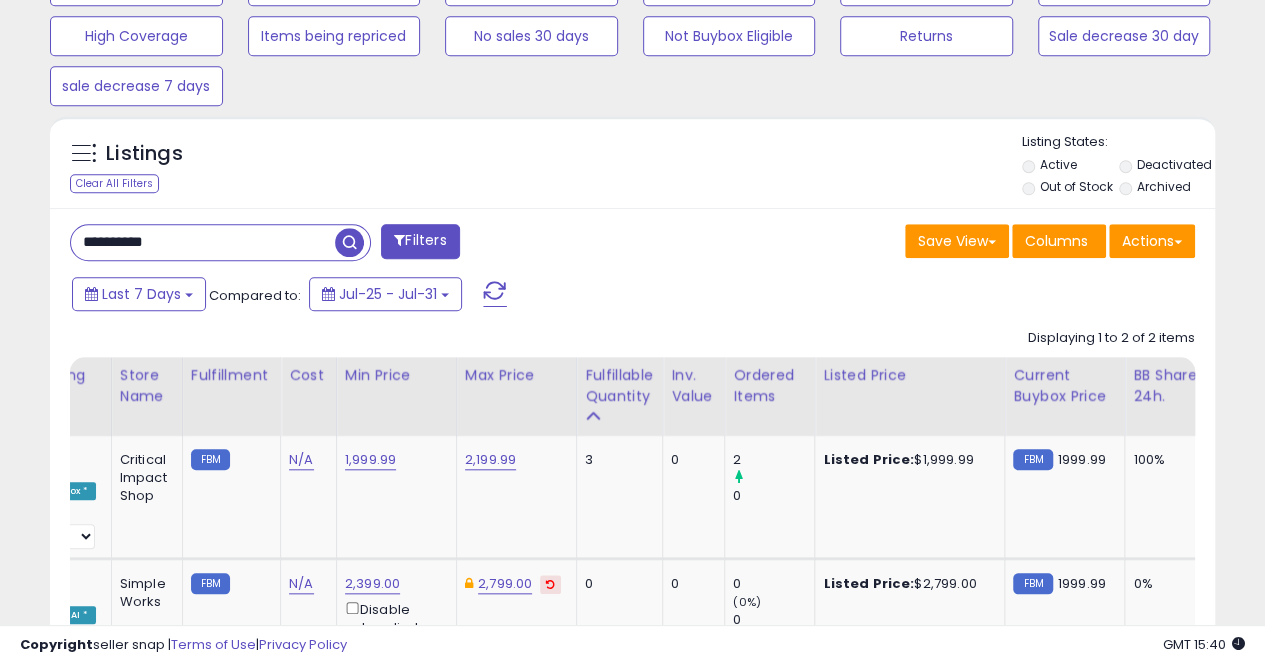 click on "**********" at bounding box center (203, 242) 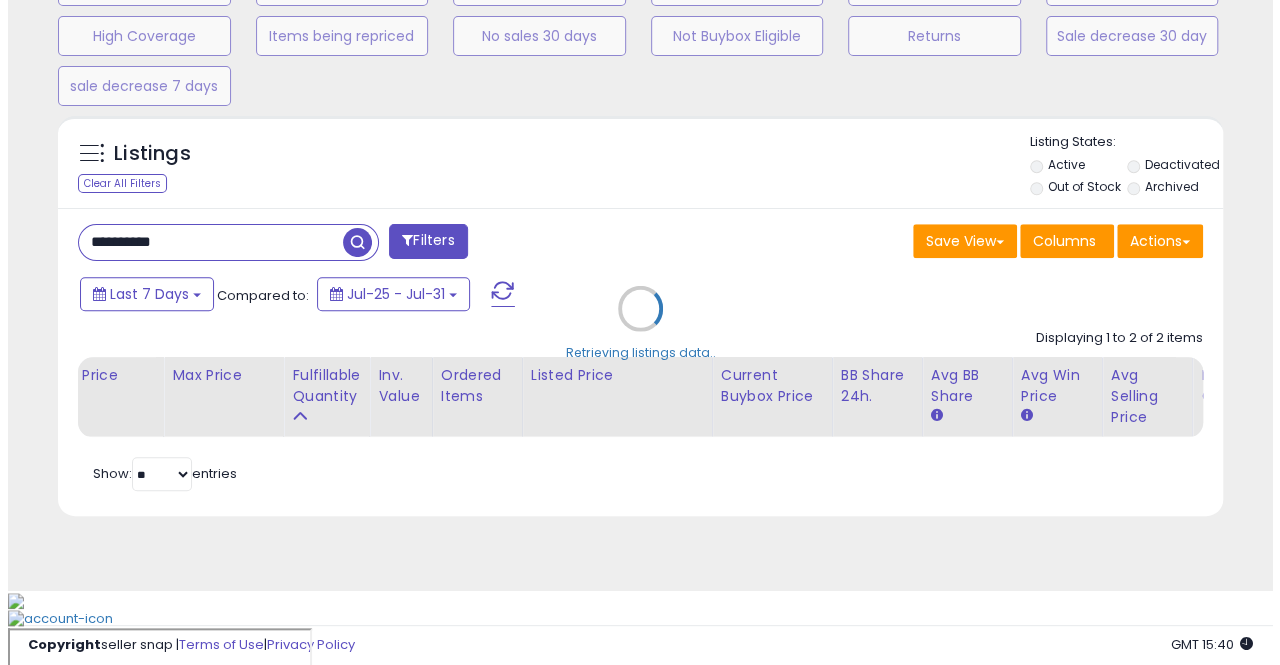 scroll, scrollTop: 653, scrollLeft: 0, axis: vertical 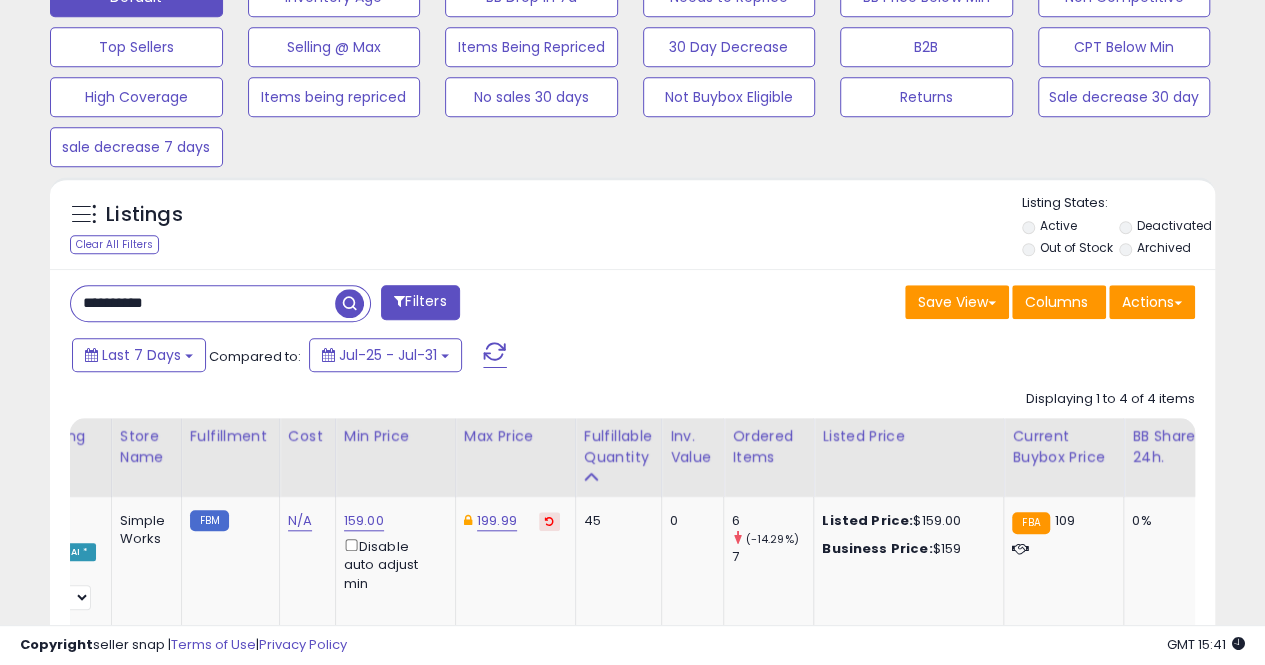 click on "**********" at bounding box center (203, 303) 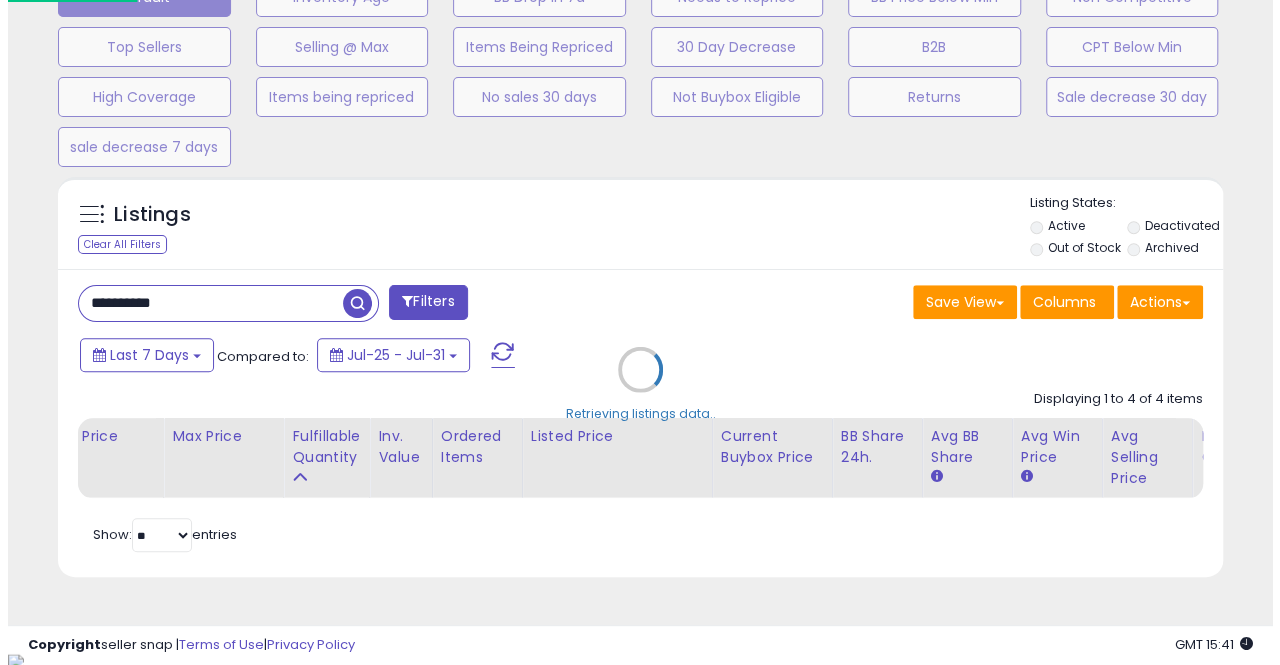 scroll, scrollTop: 999590, scrollLeft: 999317, axis: both 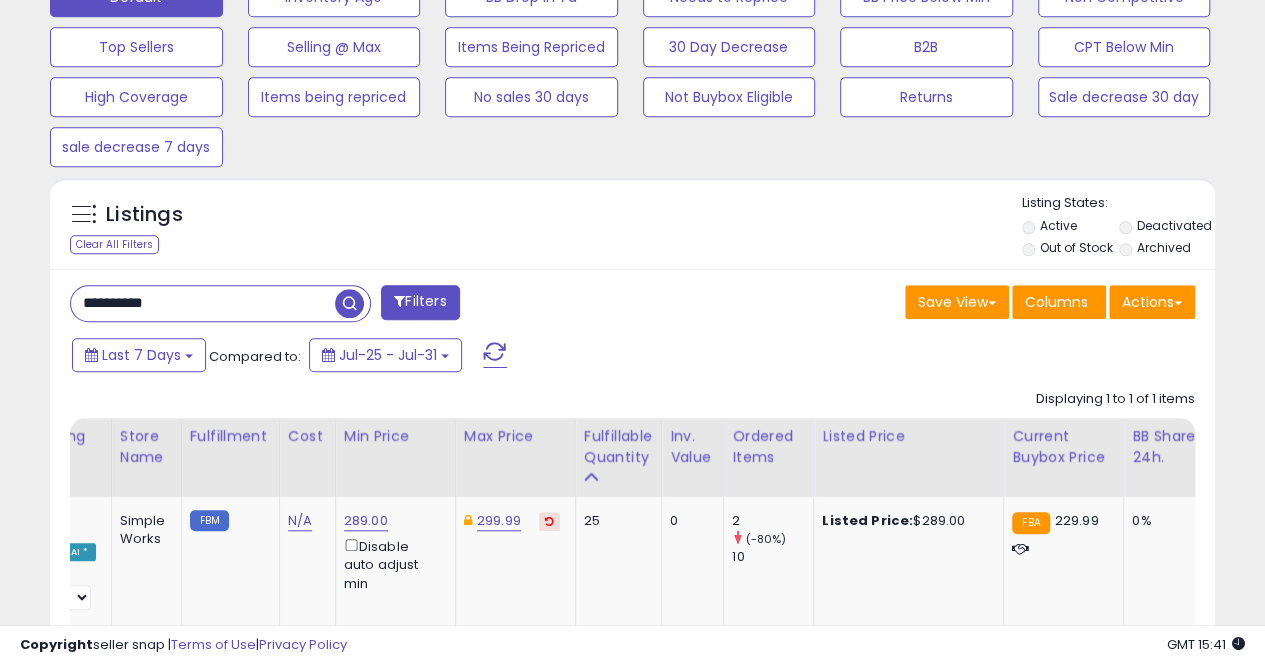 click on "**********" at bounding box center [203, 303] 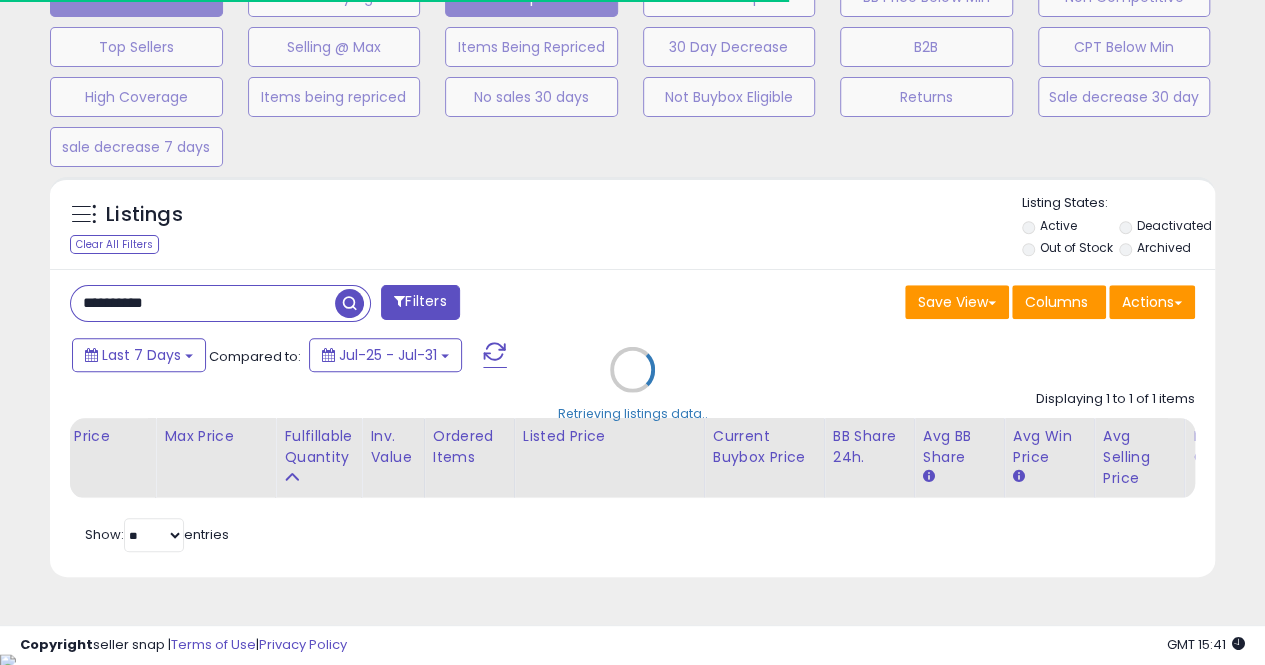 scroll, scrollTop: 410, scrollLeft: 674, axis: both 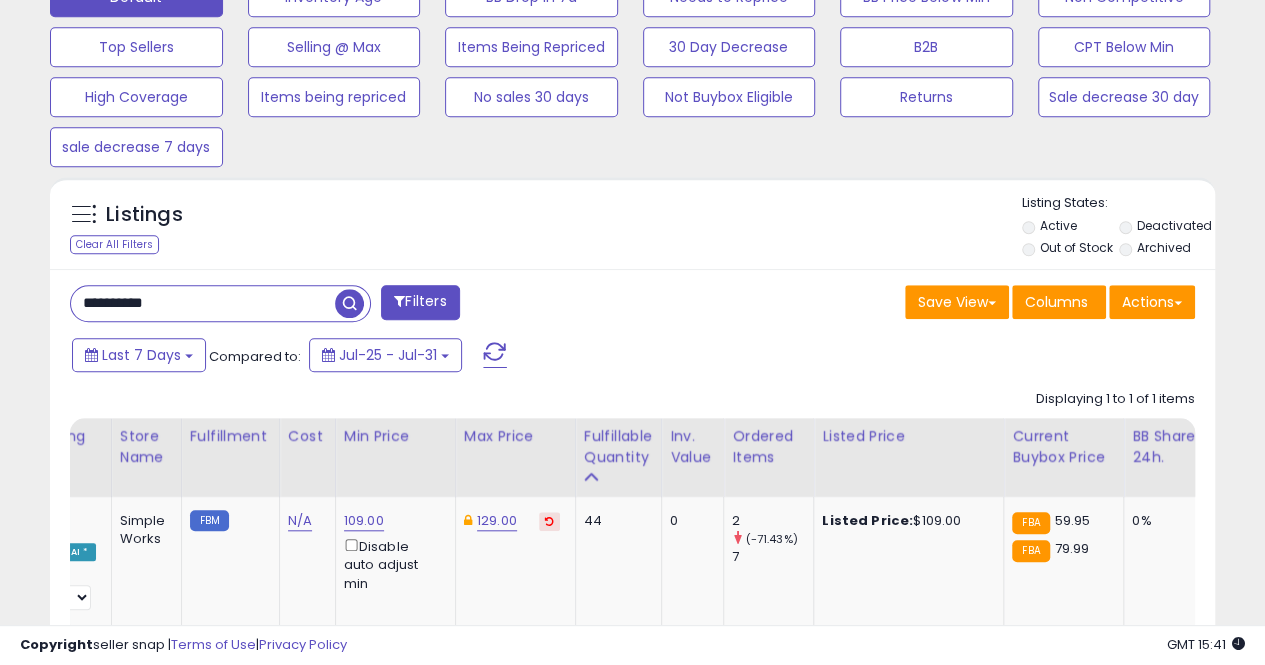 click on "**********" at bounding box center [203, 303] 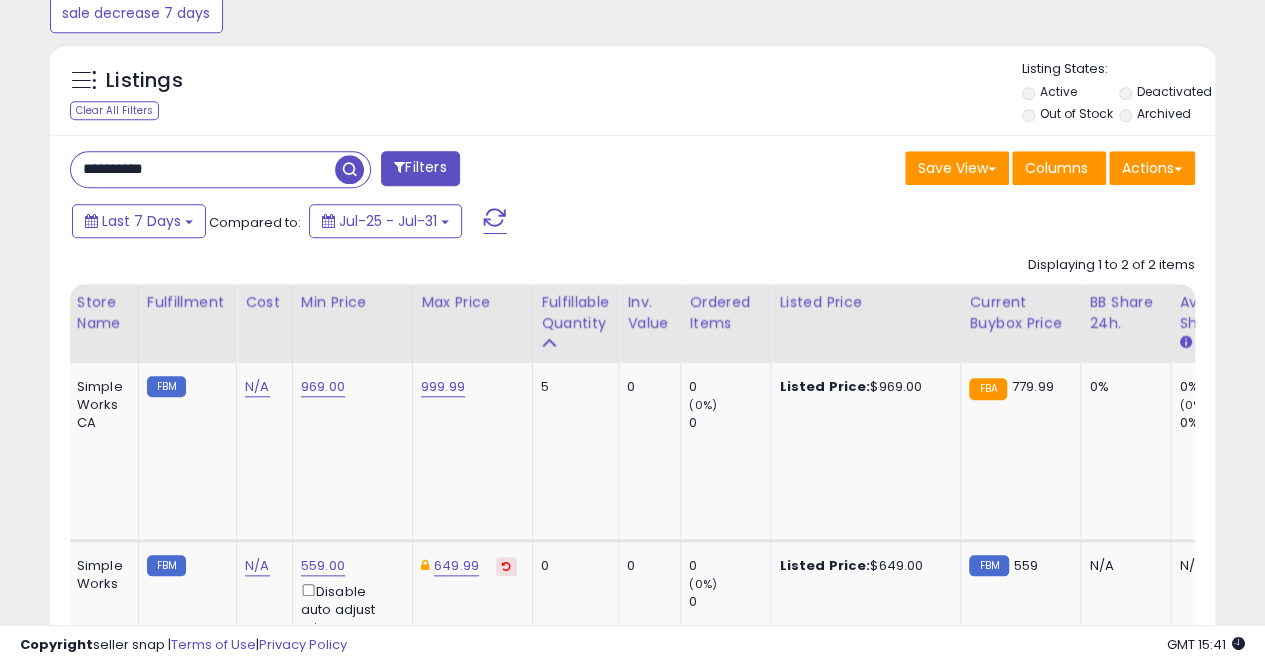 click on "**********" at bounding box center (203, 169) 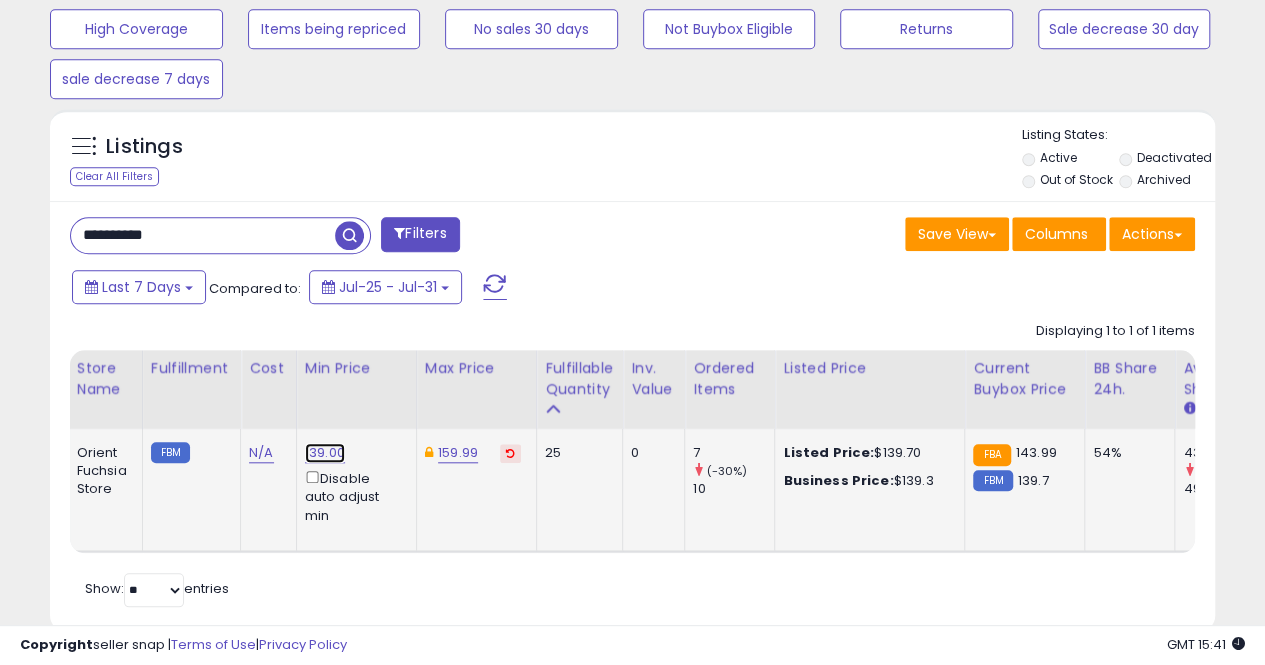 click on "139.00" at bounding box center [325, 453] 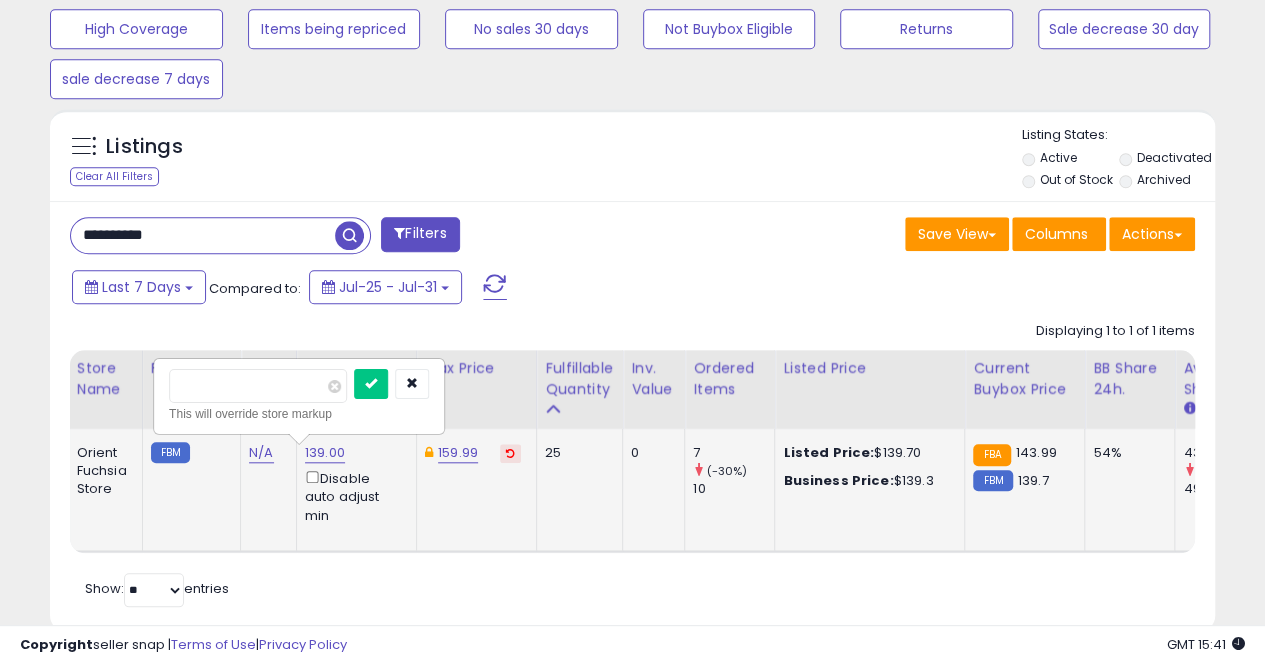 type on "***" 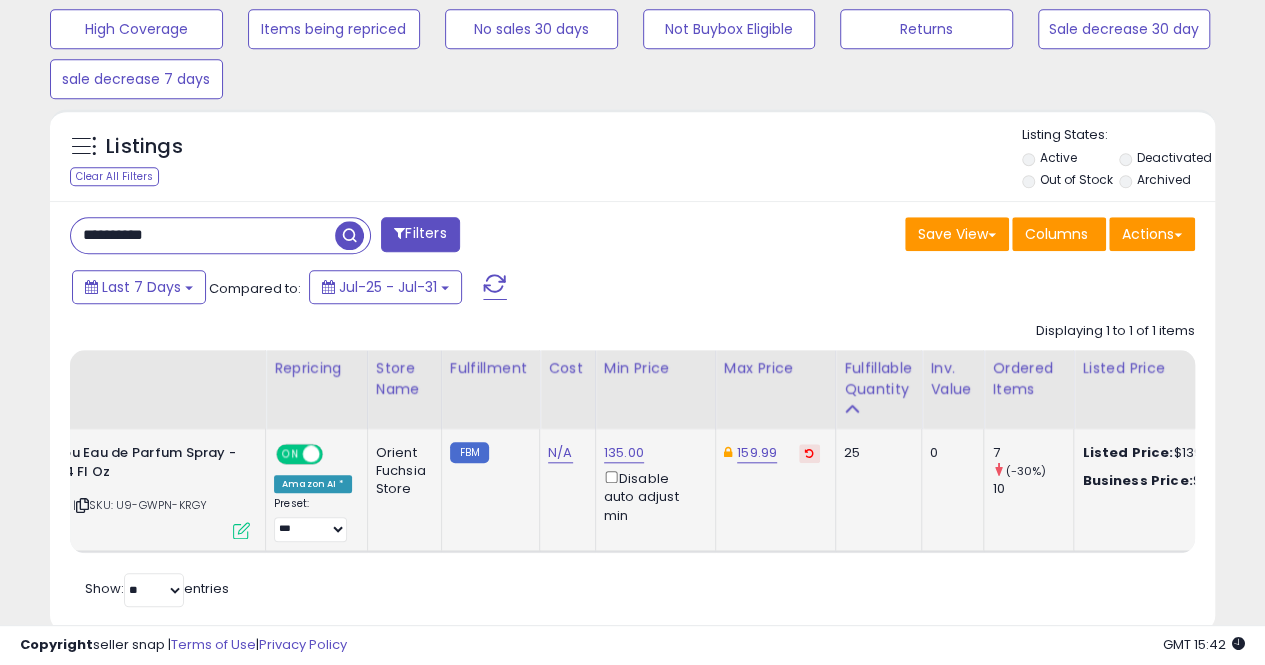 click on "**********" at bounding box center (203, 235) 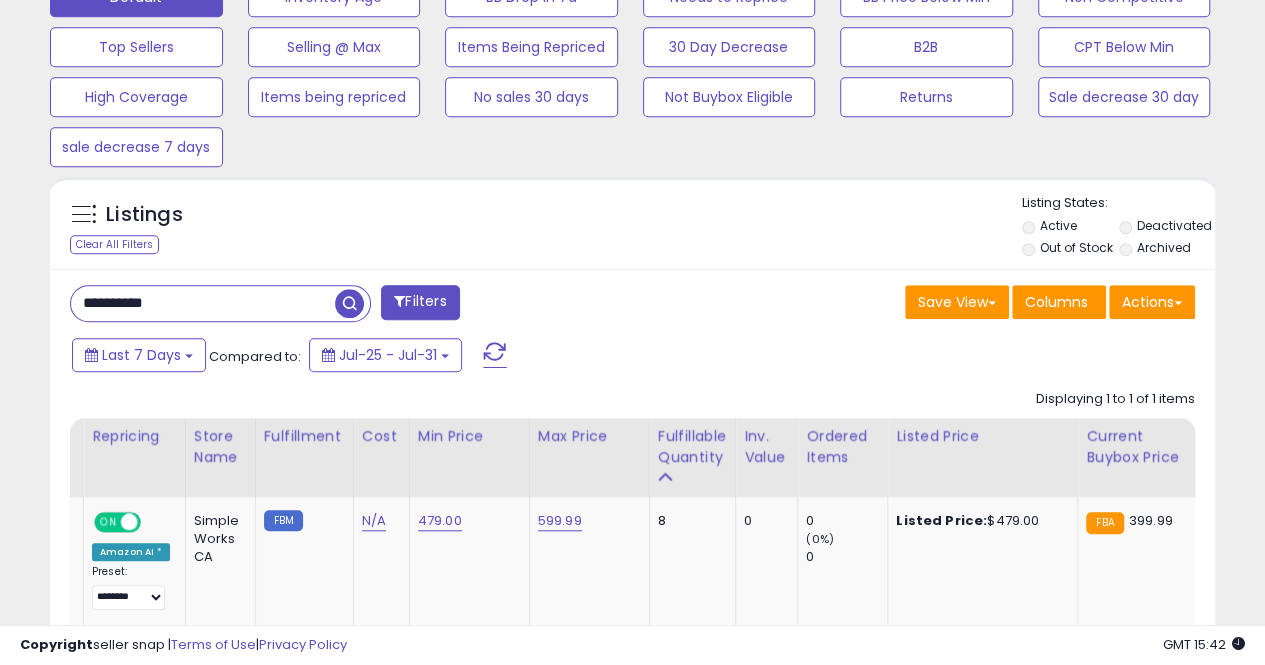 click on "**********" at bounding box center (203, 303) 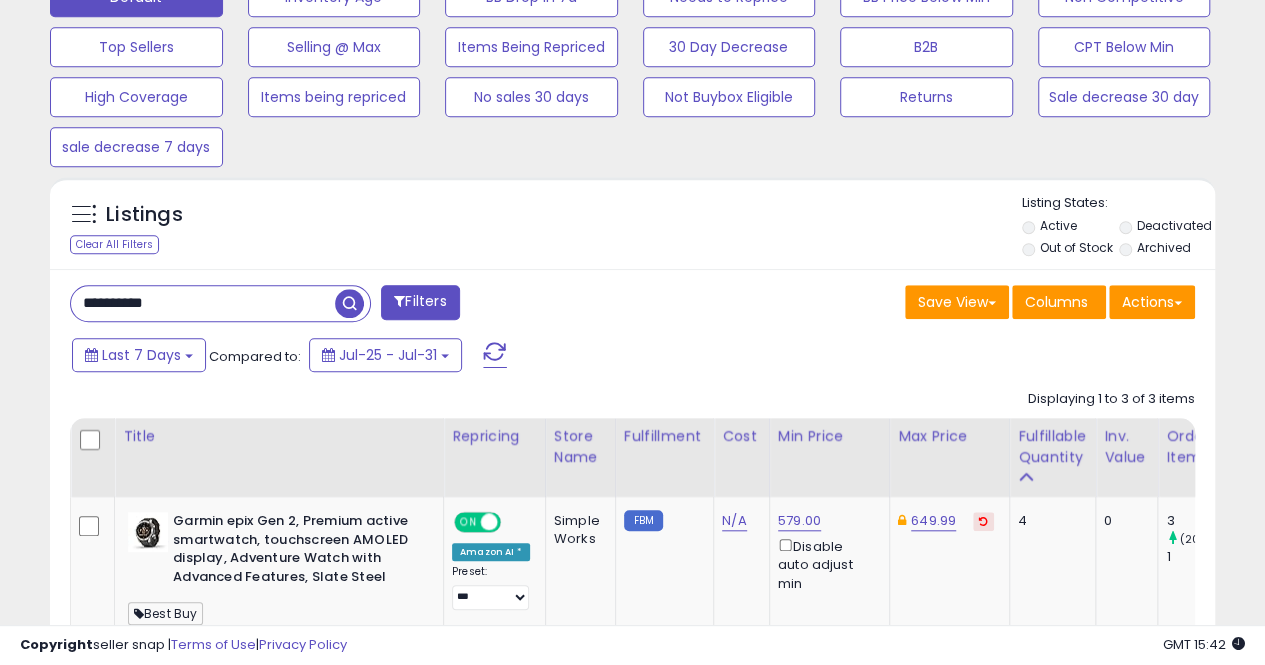 click on "**********" at bounding box center [203, 303] 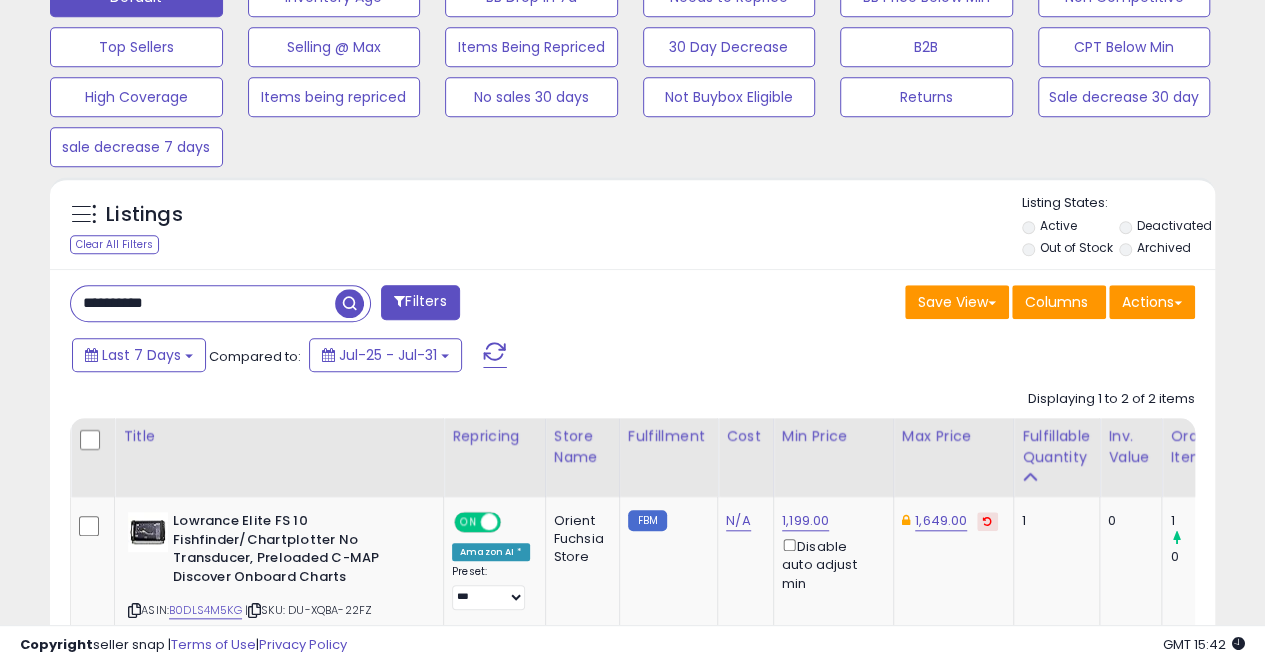 click on "**********" at bounding box center [203, 303] 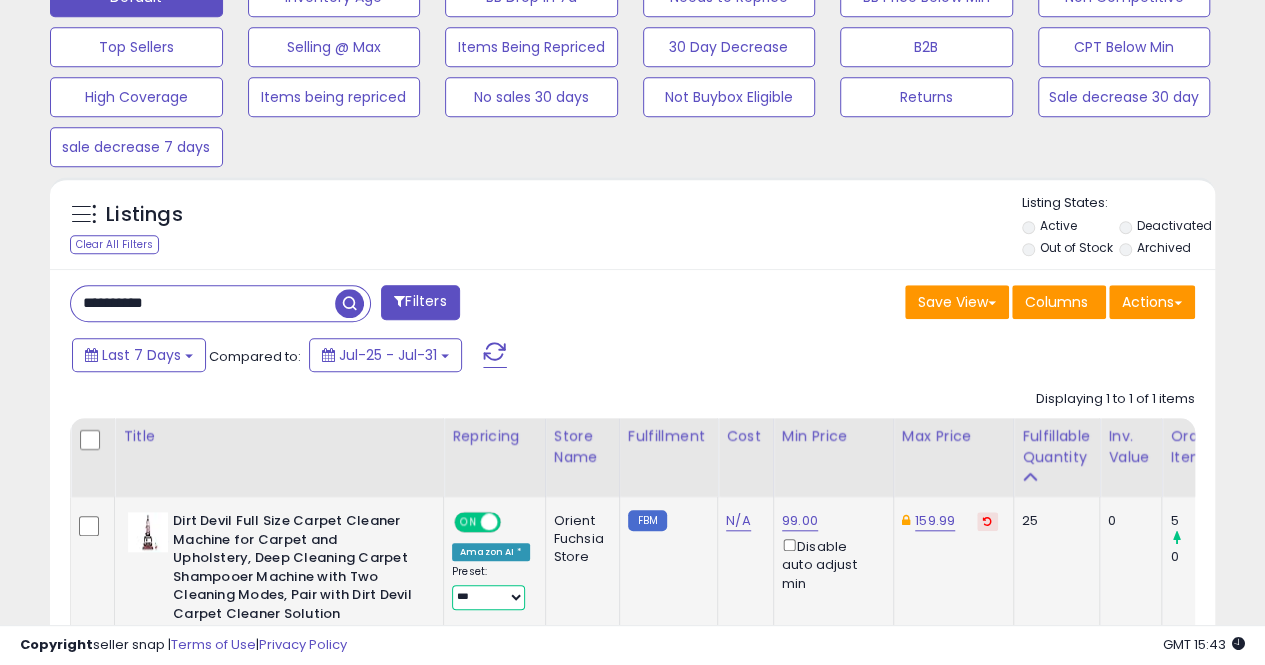 click on "**********" at bounding box center [488, 597] 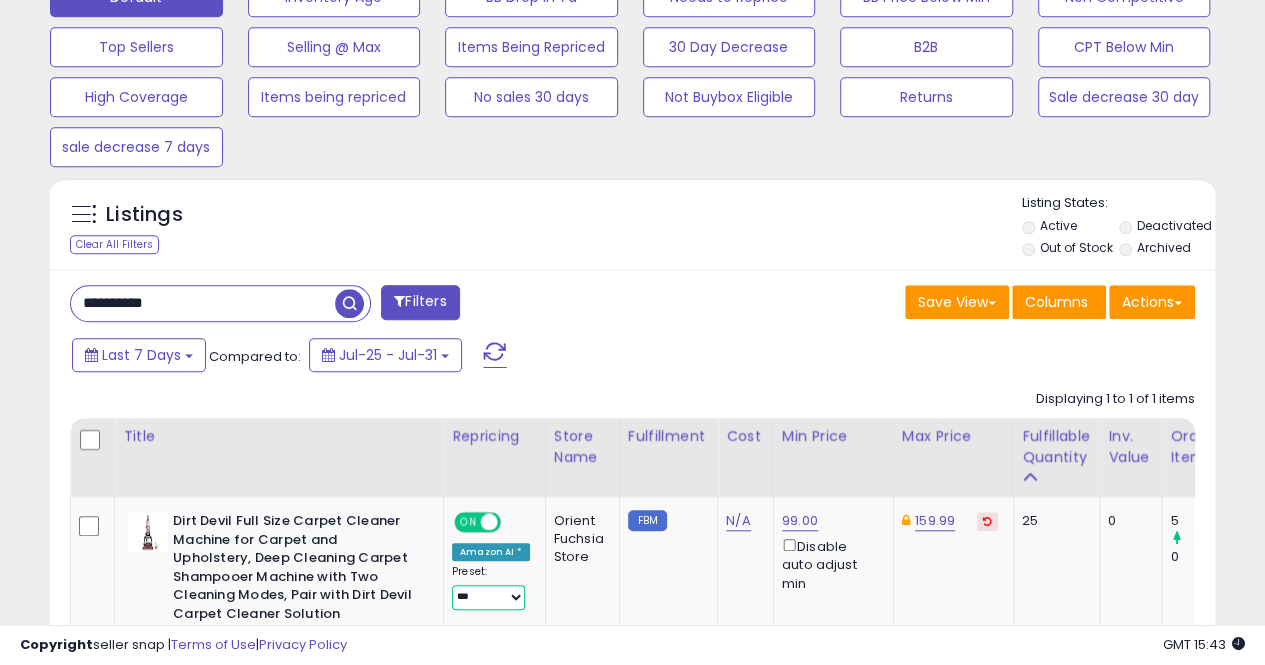 select on "***" 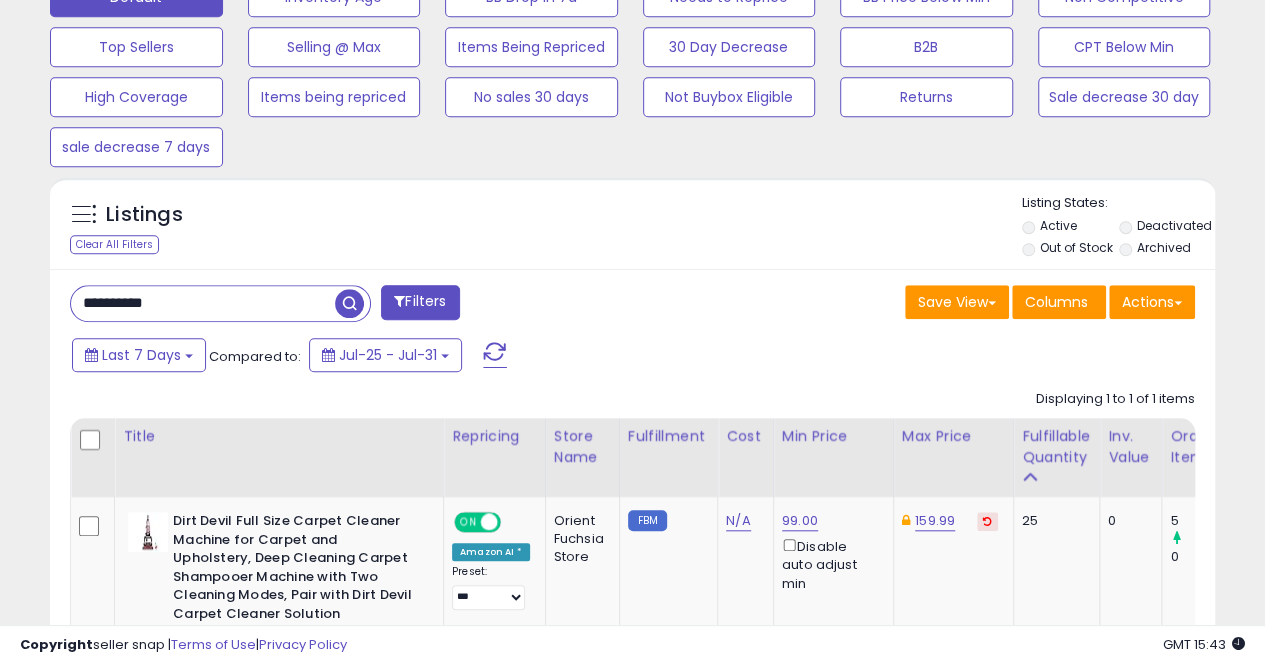 click on "**********" at bounding box center [203, 303] 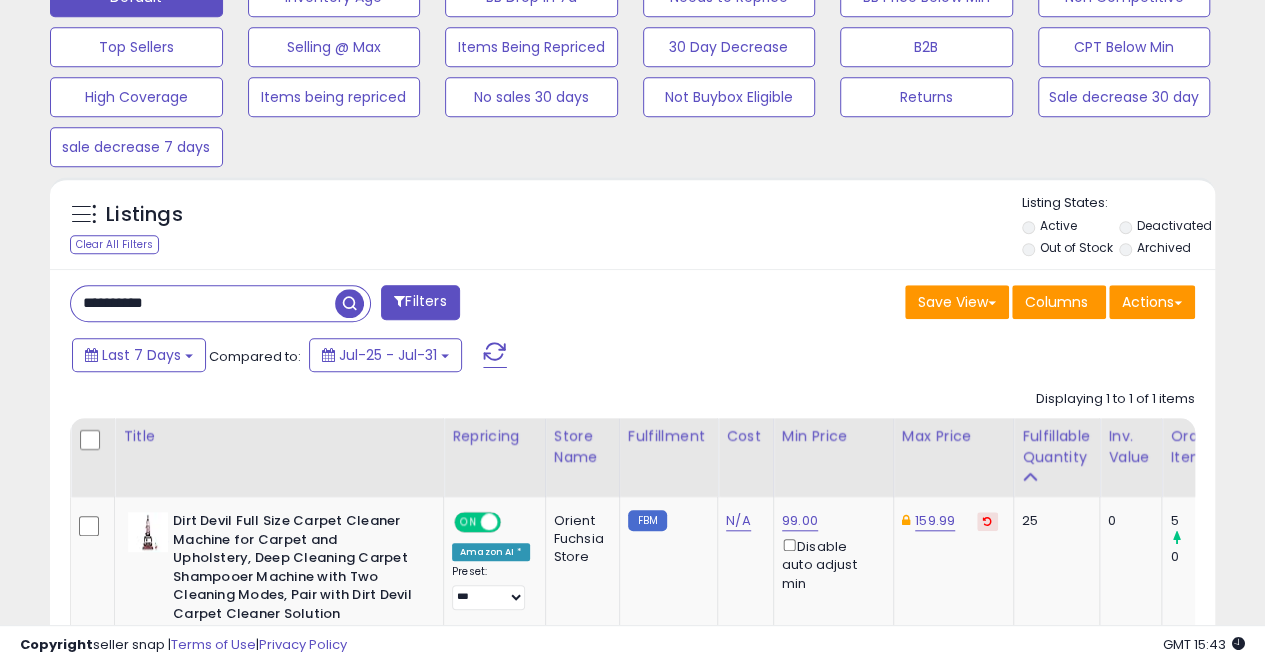 paste 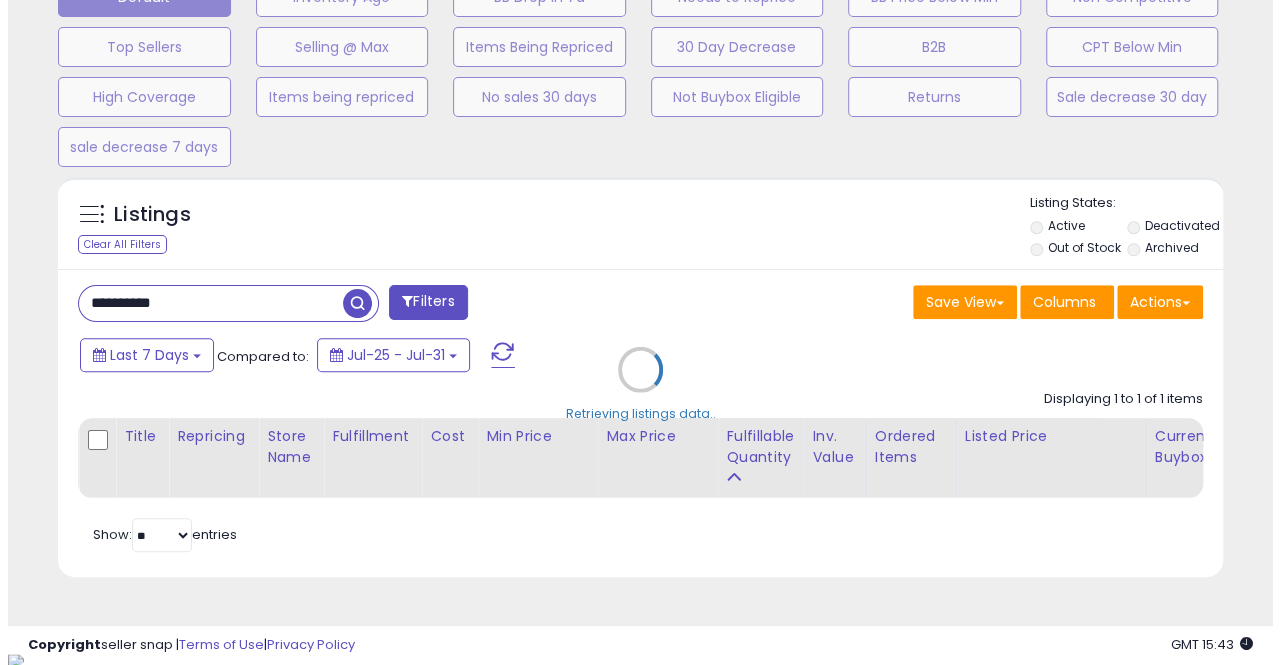 scroll, scrollTop: 999590, scrollLeft: 999317, axis: both 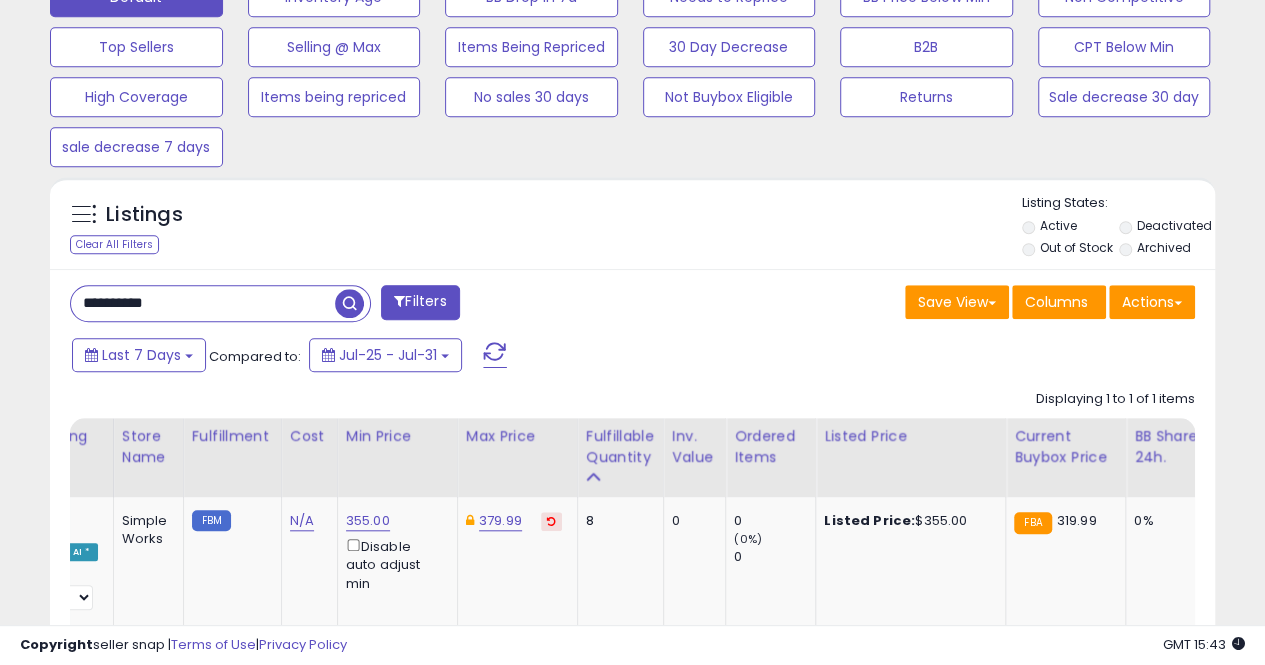 click on "**********" at bounding box center (203, 303) 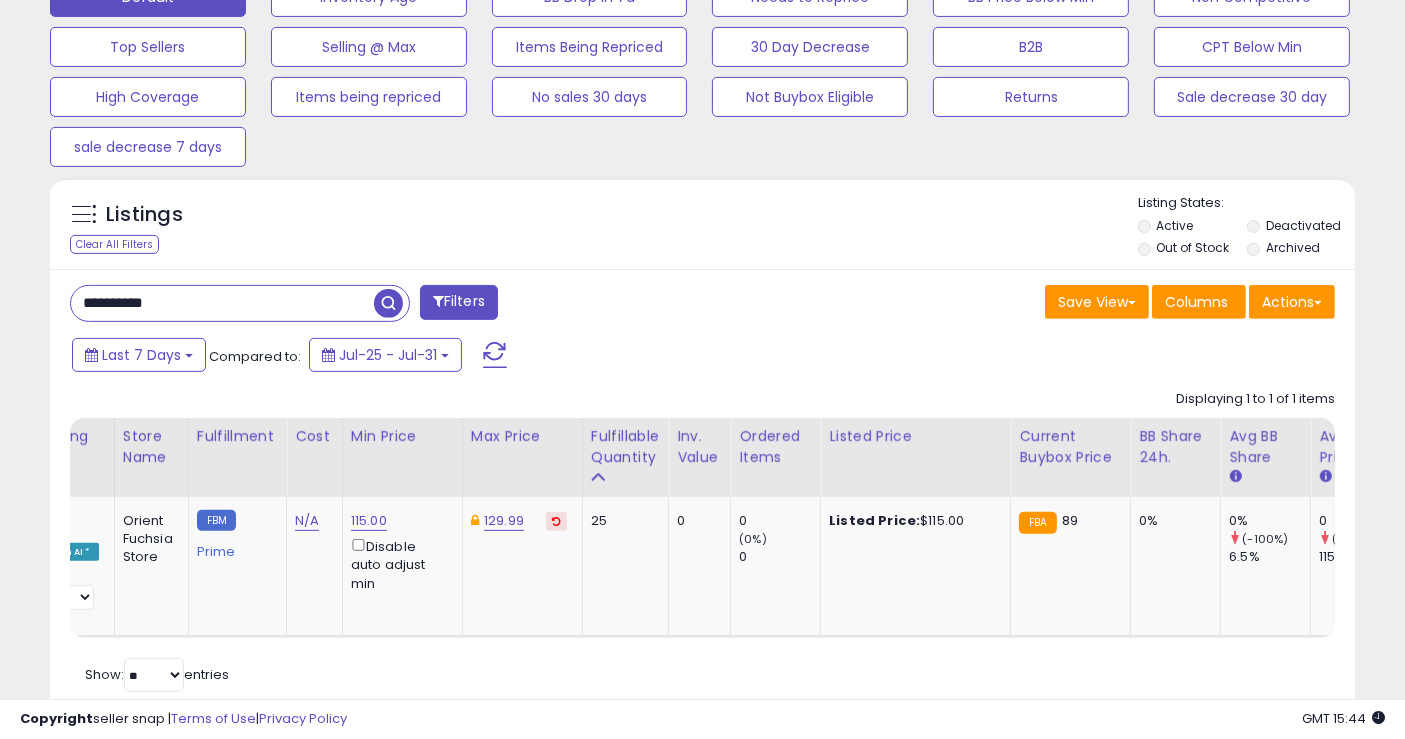 click on "**********" at bounding box center [222, 303] 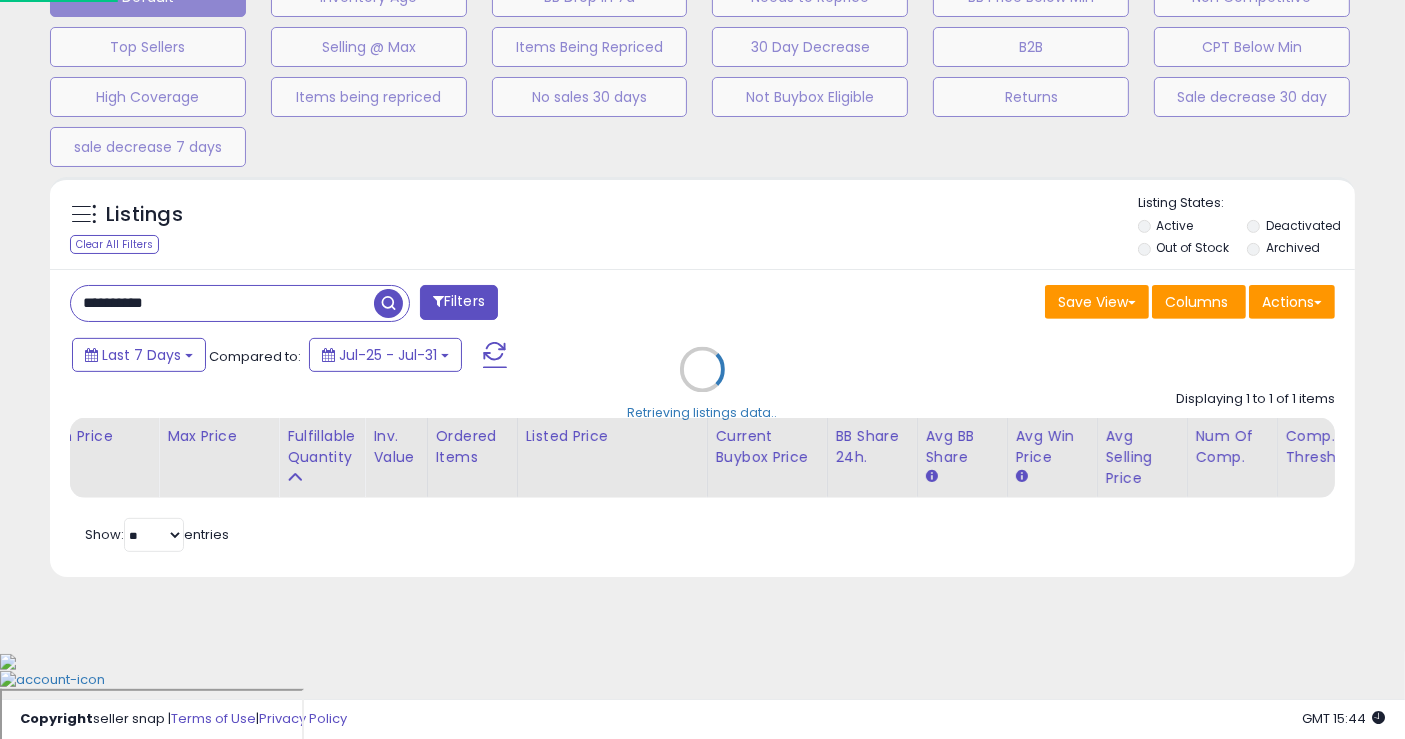 scroll, scrollTop: 999590, scrollLeft: 999234, axis: both 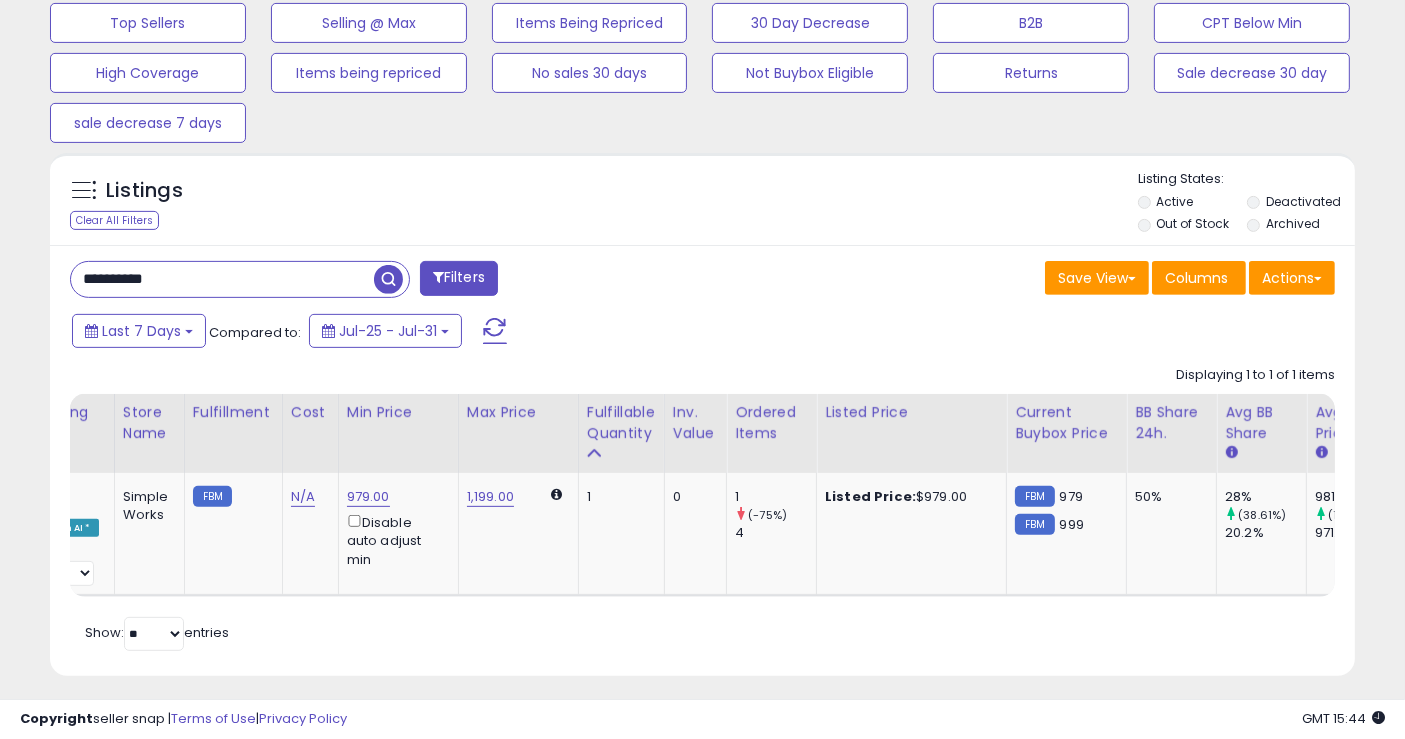 click on "**********" at bounding box center [702, 460] 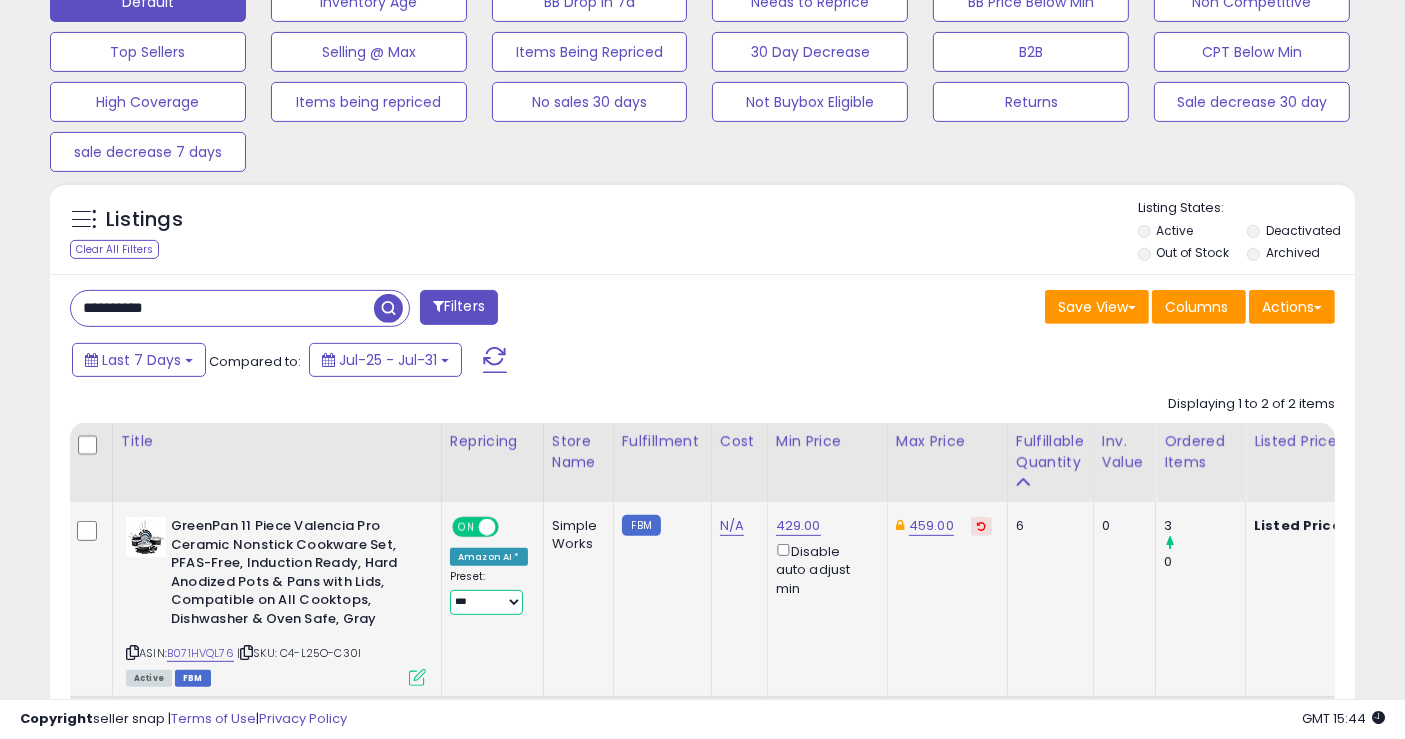 click on "**********" at bounding box center [486, 602] 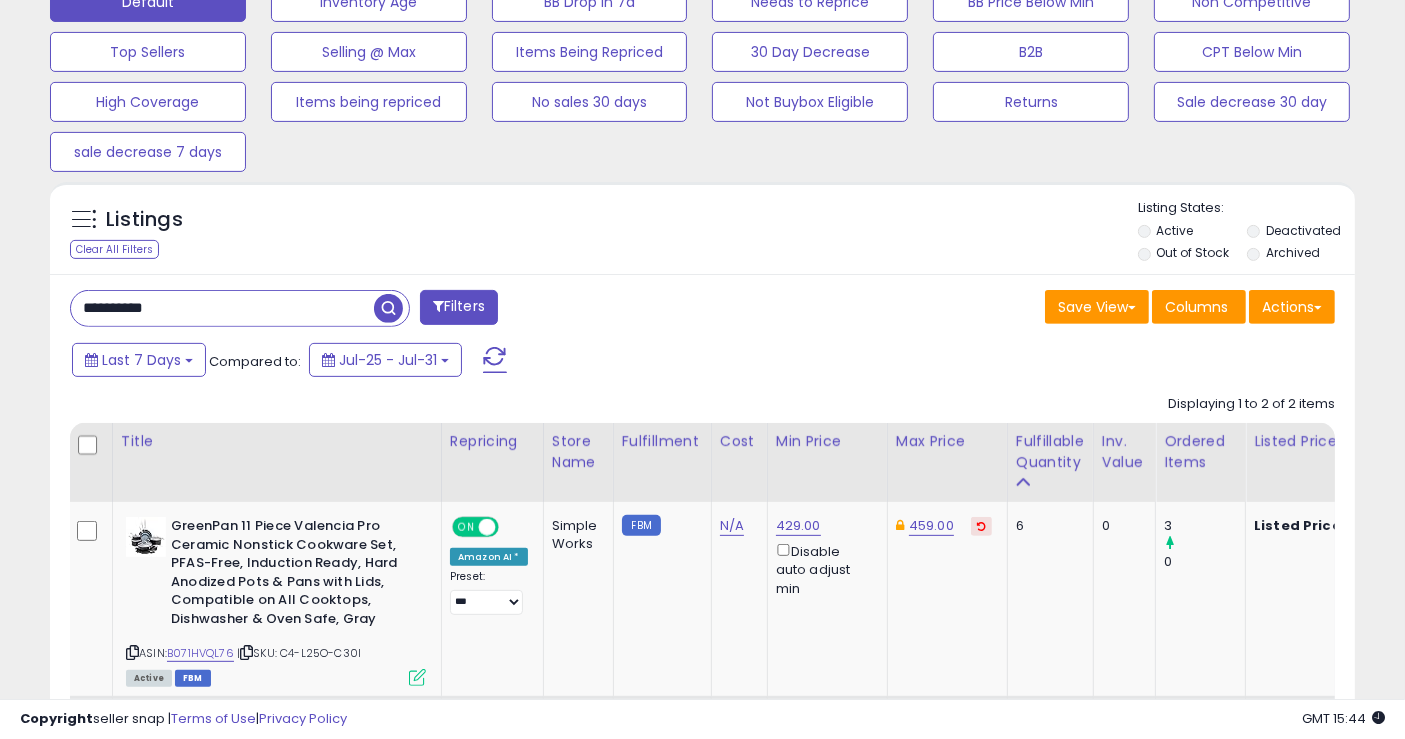 click on "**********" at bounding box center (222, 308) 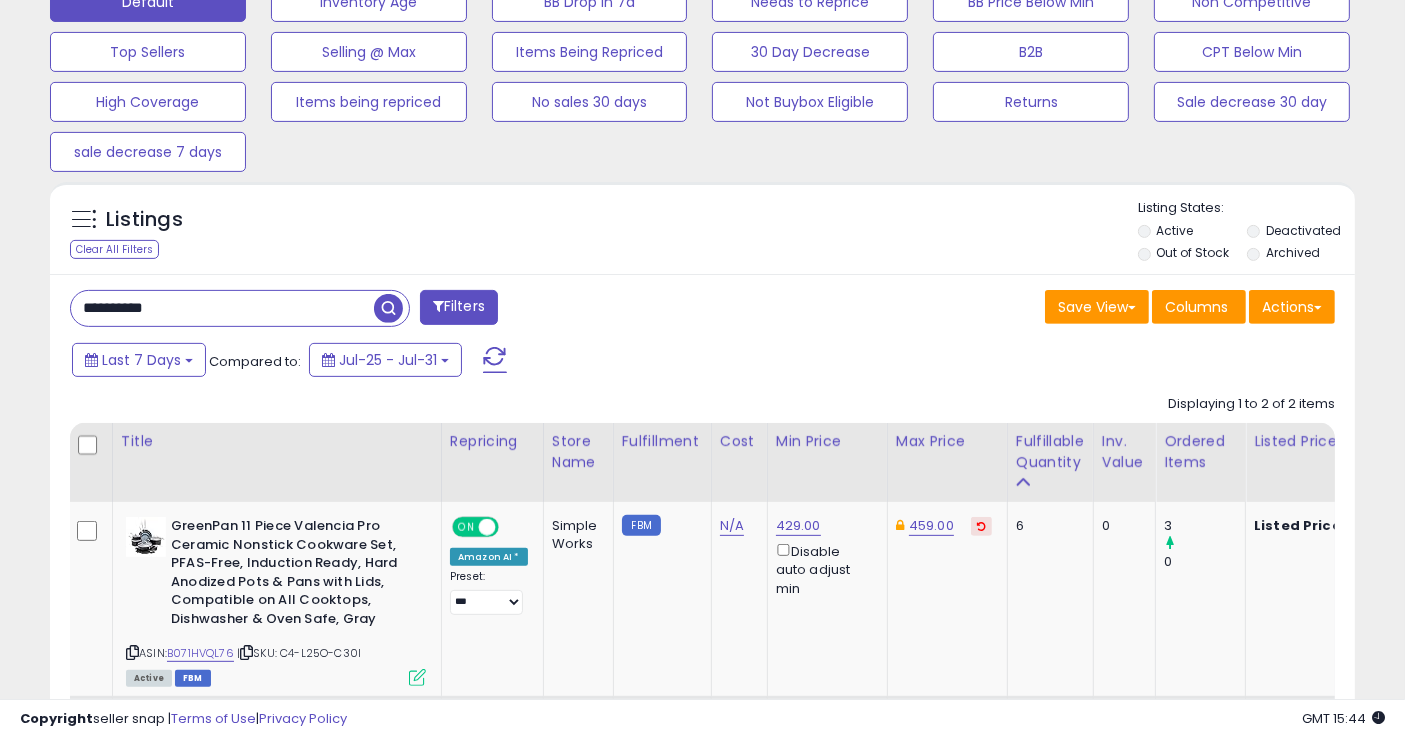paste 